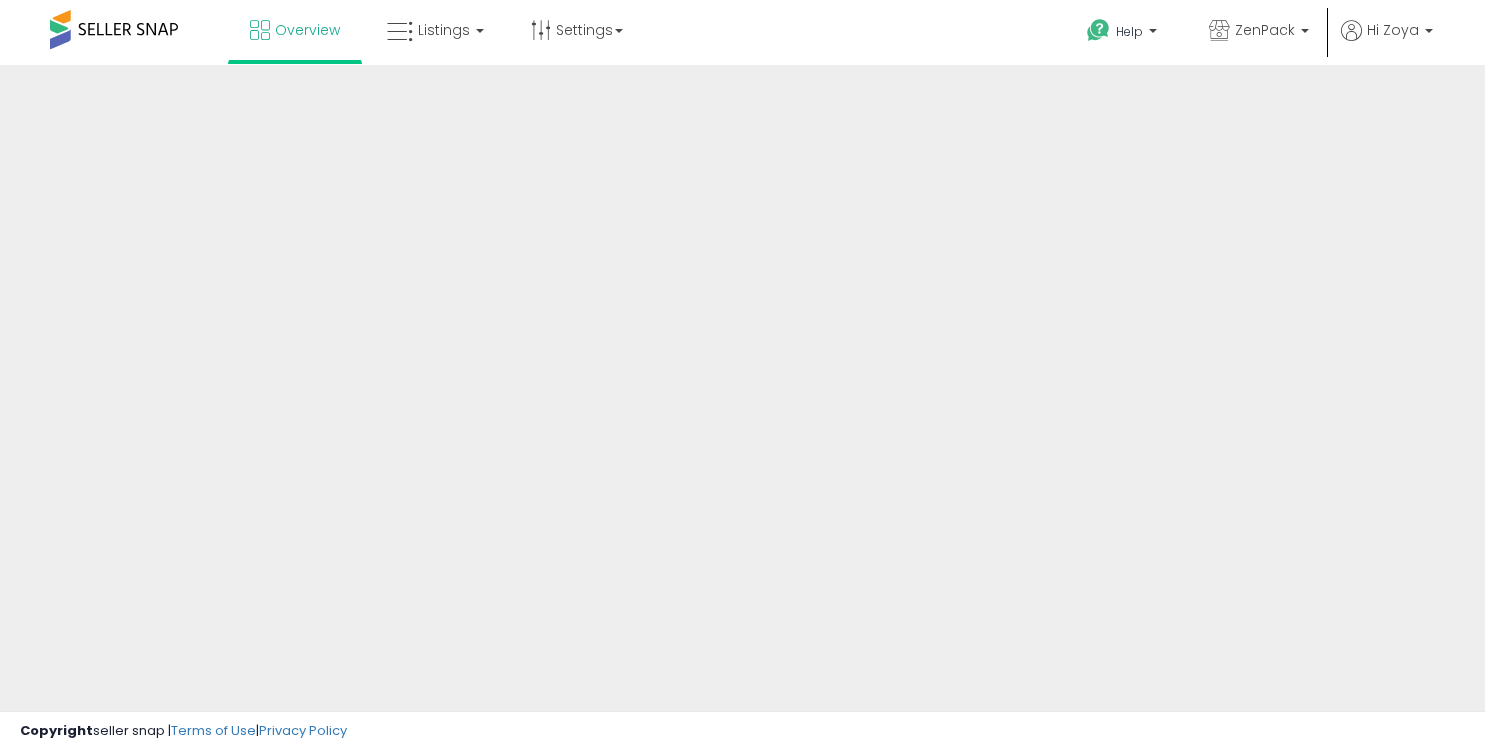 scroll, scrollTop: 0, scrollLeft: 0, axis: both 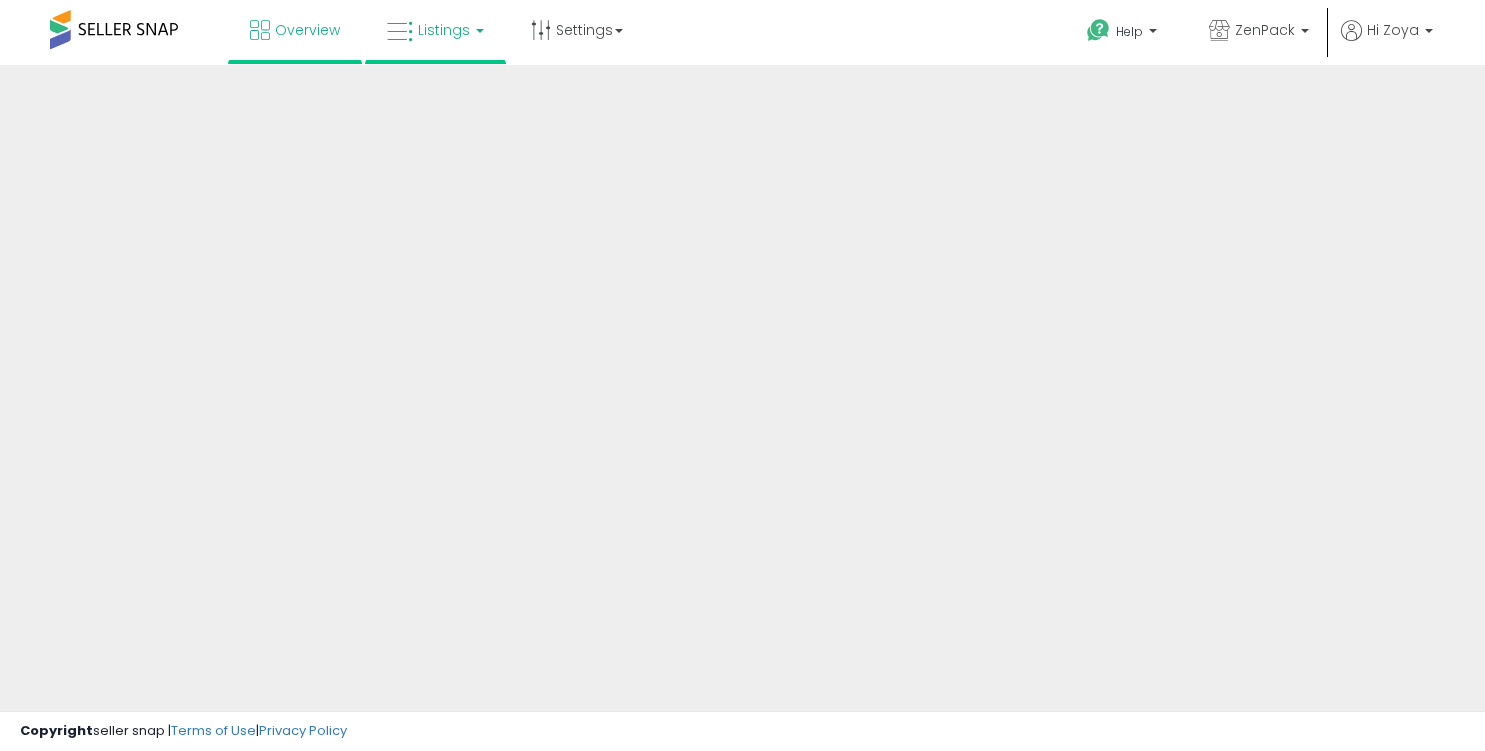 click on "Listings" at bounding box center [444, 30] 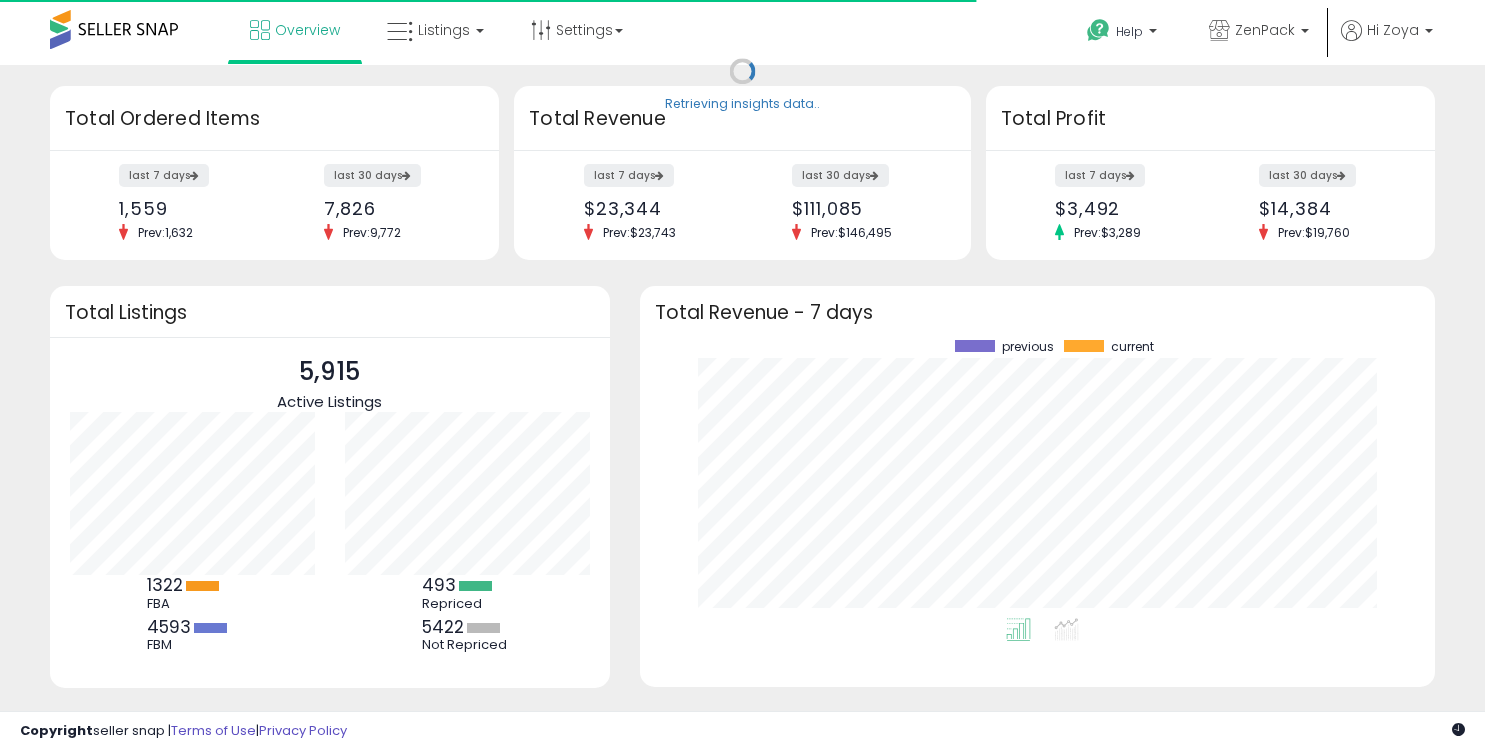 scroll, scrollTop: 999800, scrollLeft: 999725, axis: both 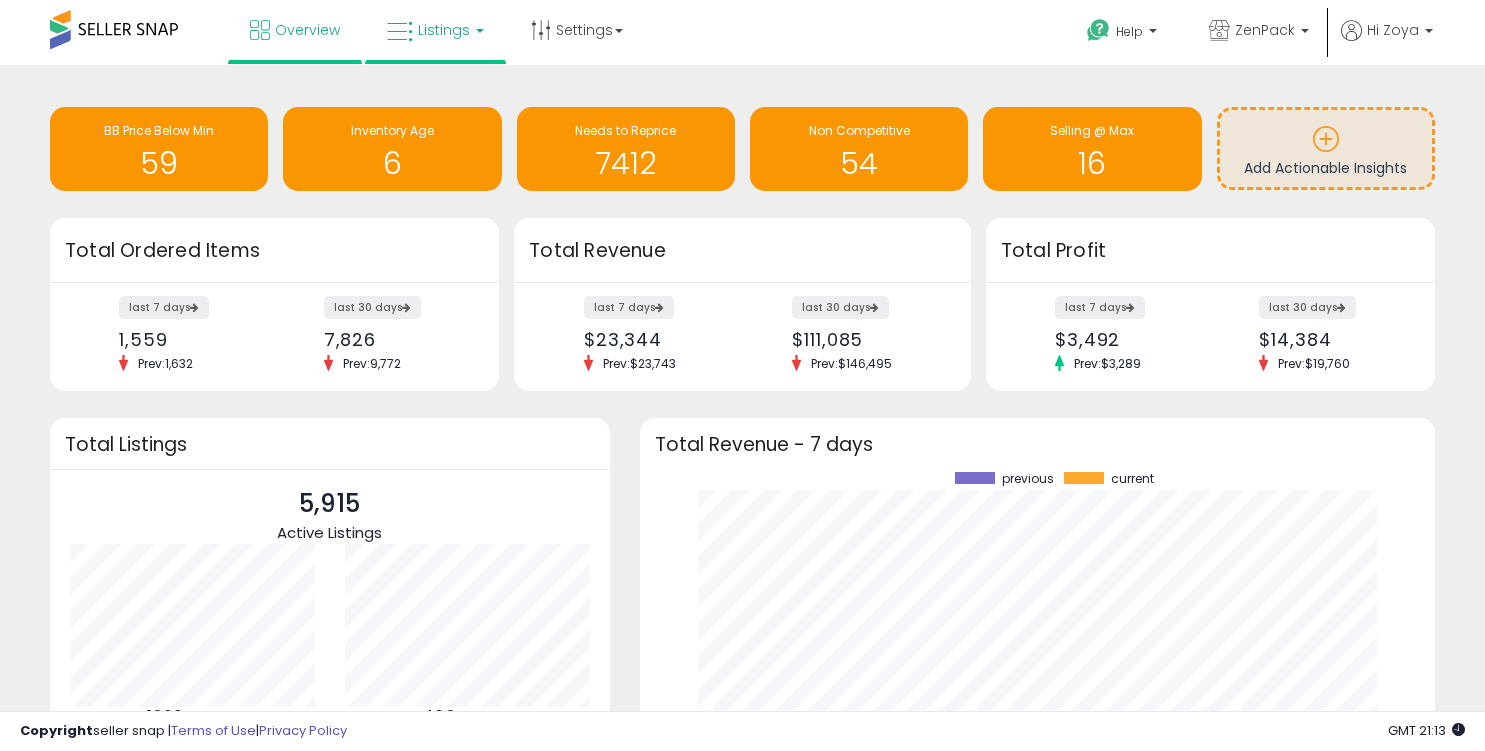 click on "Listings" at bounding box center [435, 30] 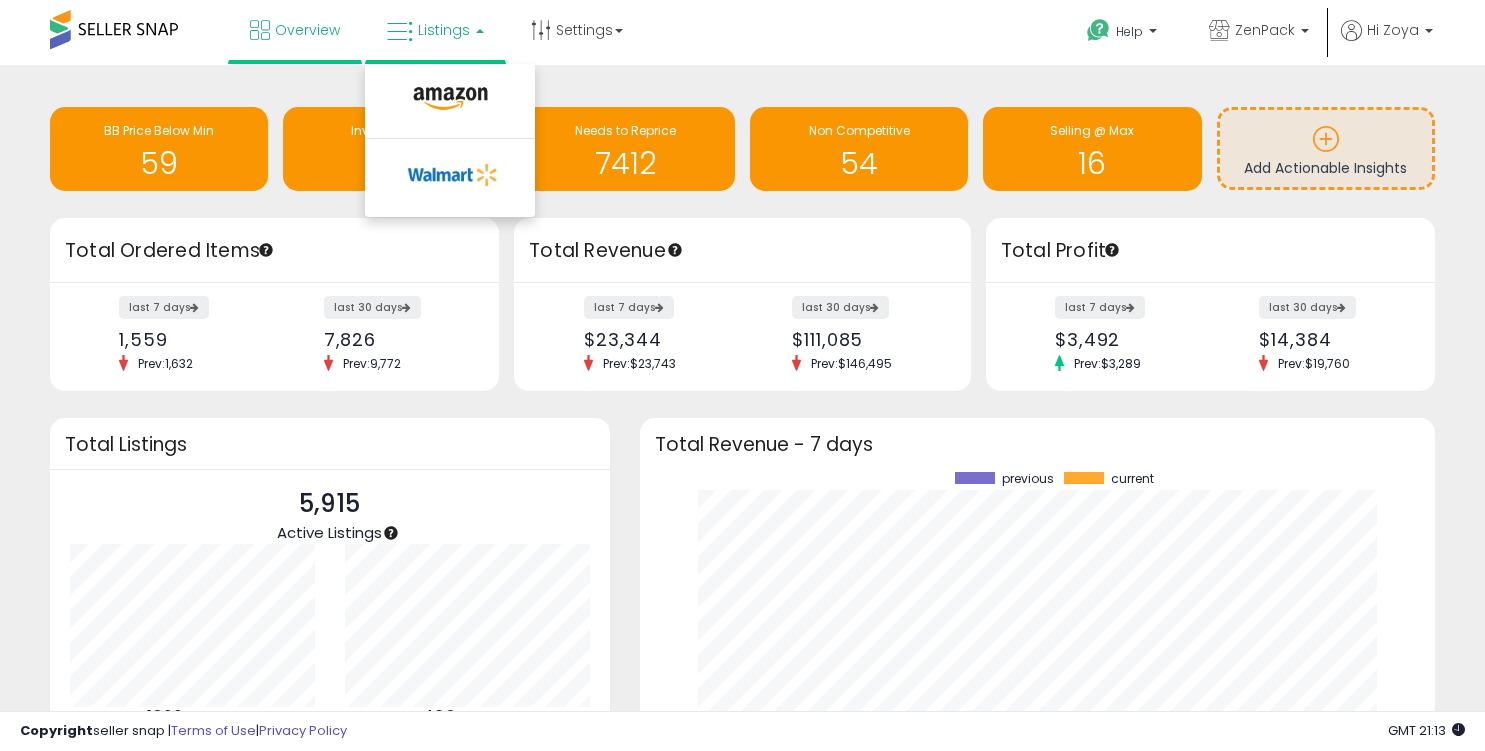click at bounding box center [450, 103] 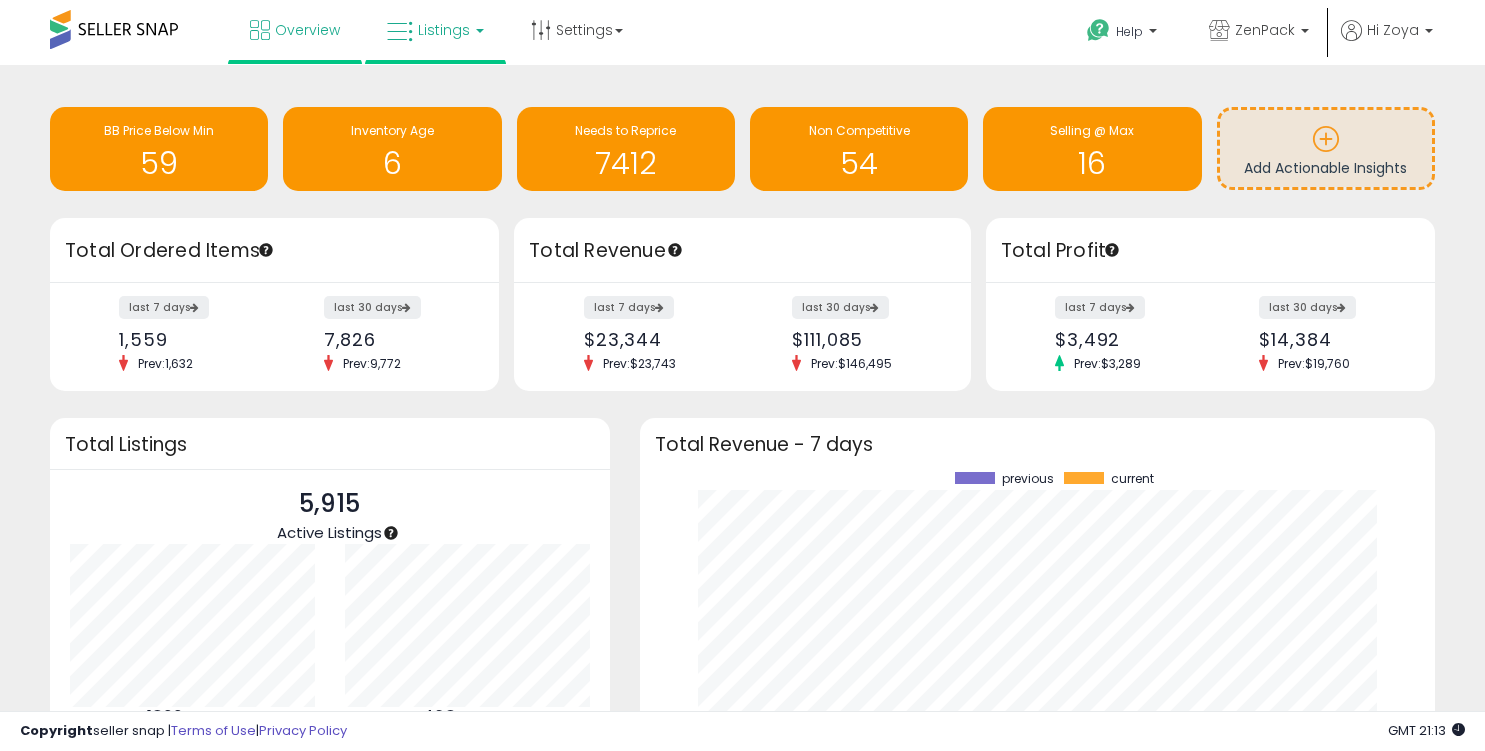 click on "Listings" at bounding box center (444, 30) 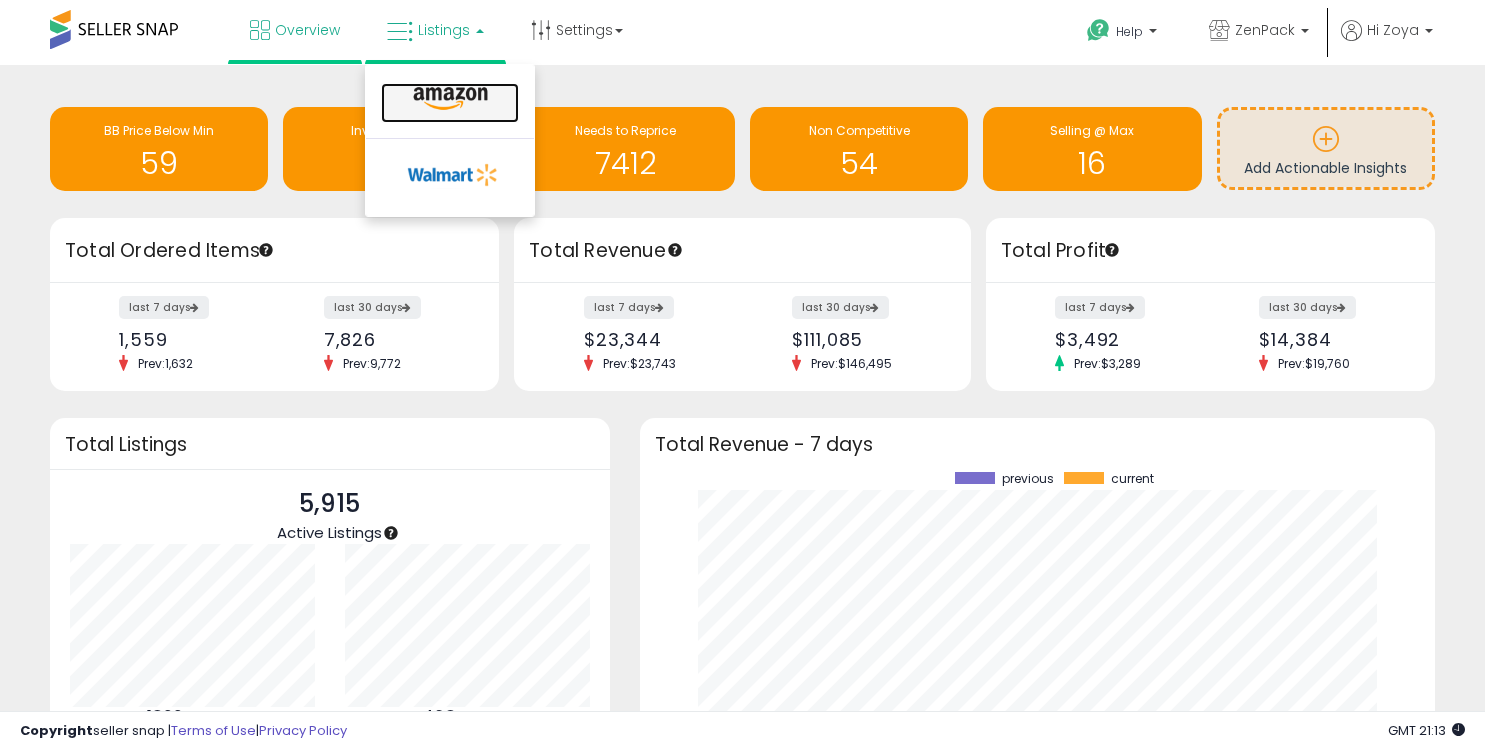 click at bounding box center [450, 103] 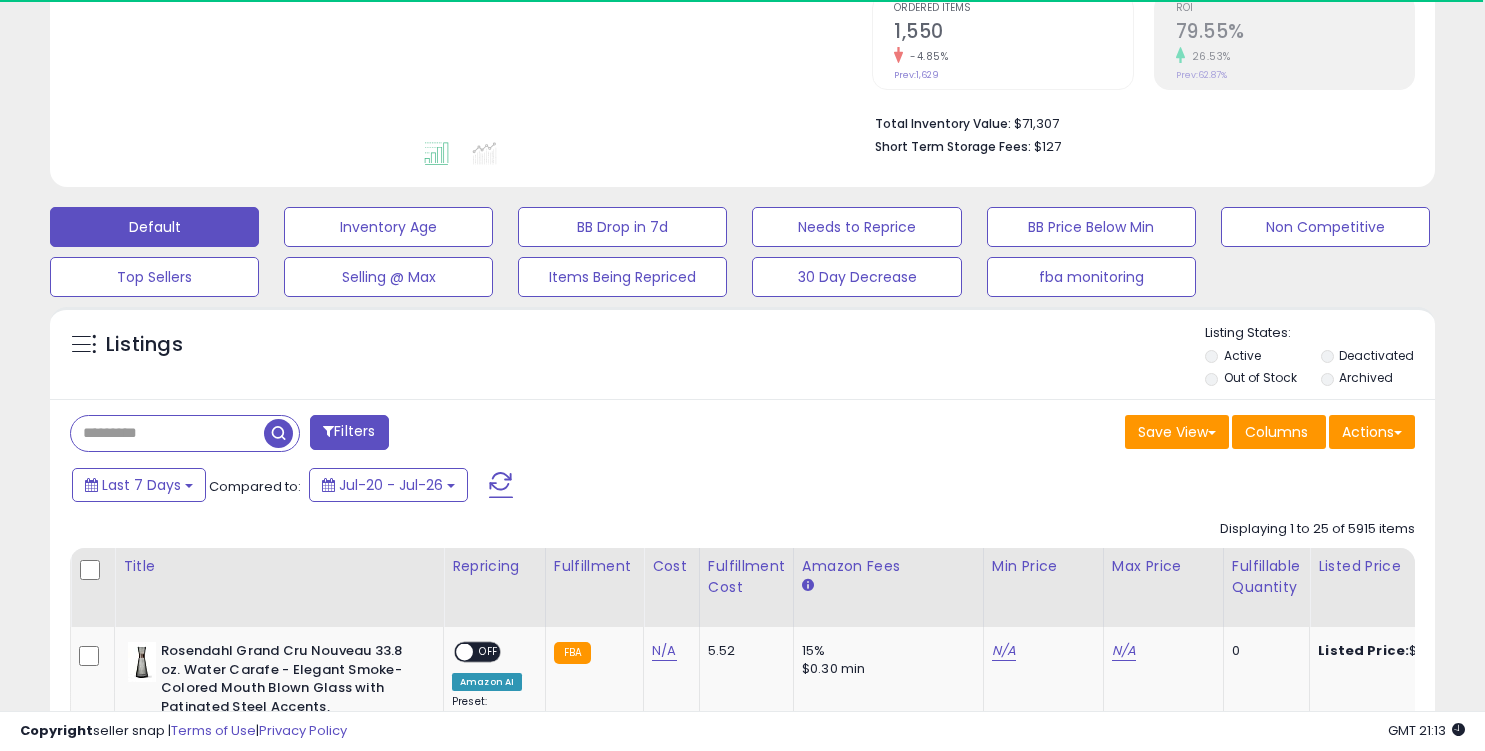 scroll, scrollTop: 480, scrollLeft: 0, axis: vertical 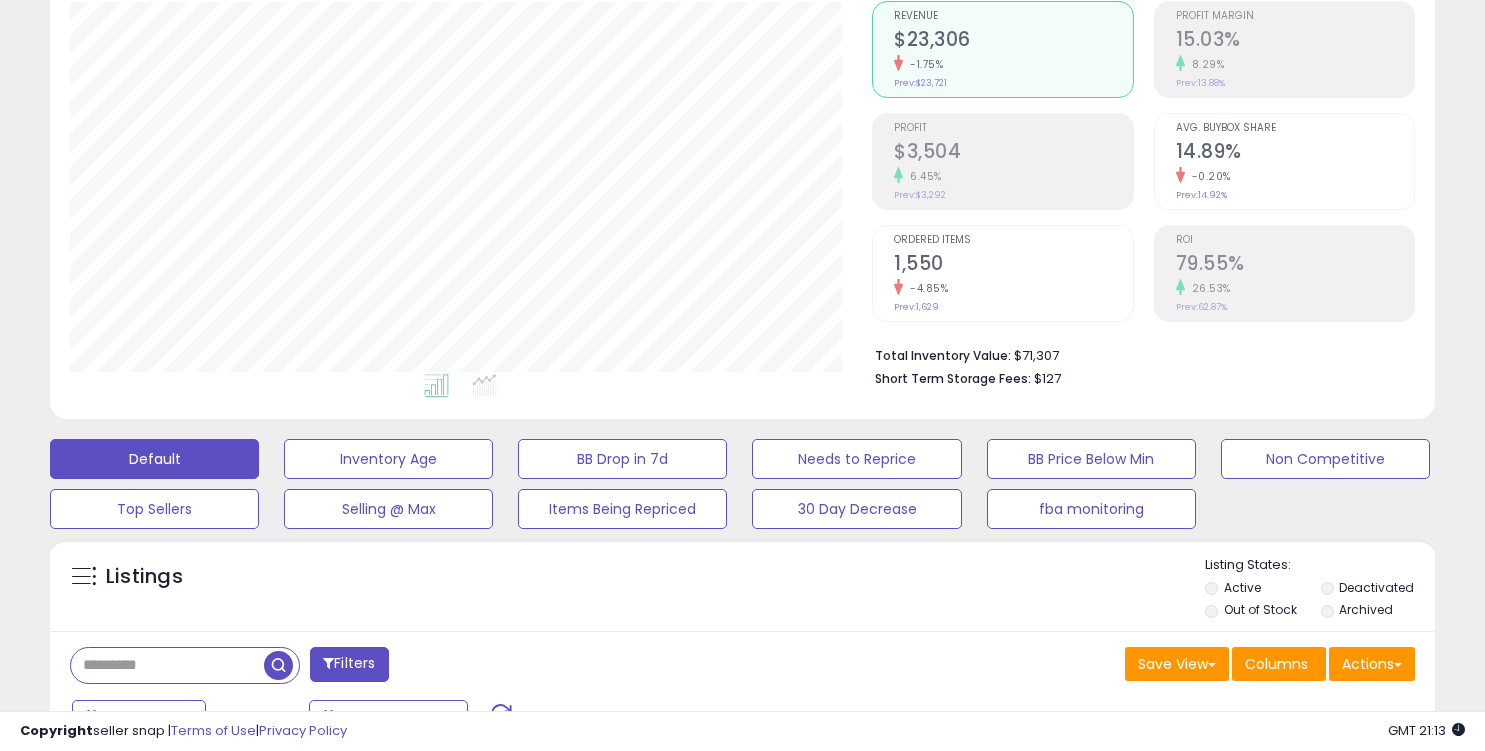 click on "Profit
$3,504
6.45%
Prev:  $3,292" at bounding box center (1013, 159) 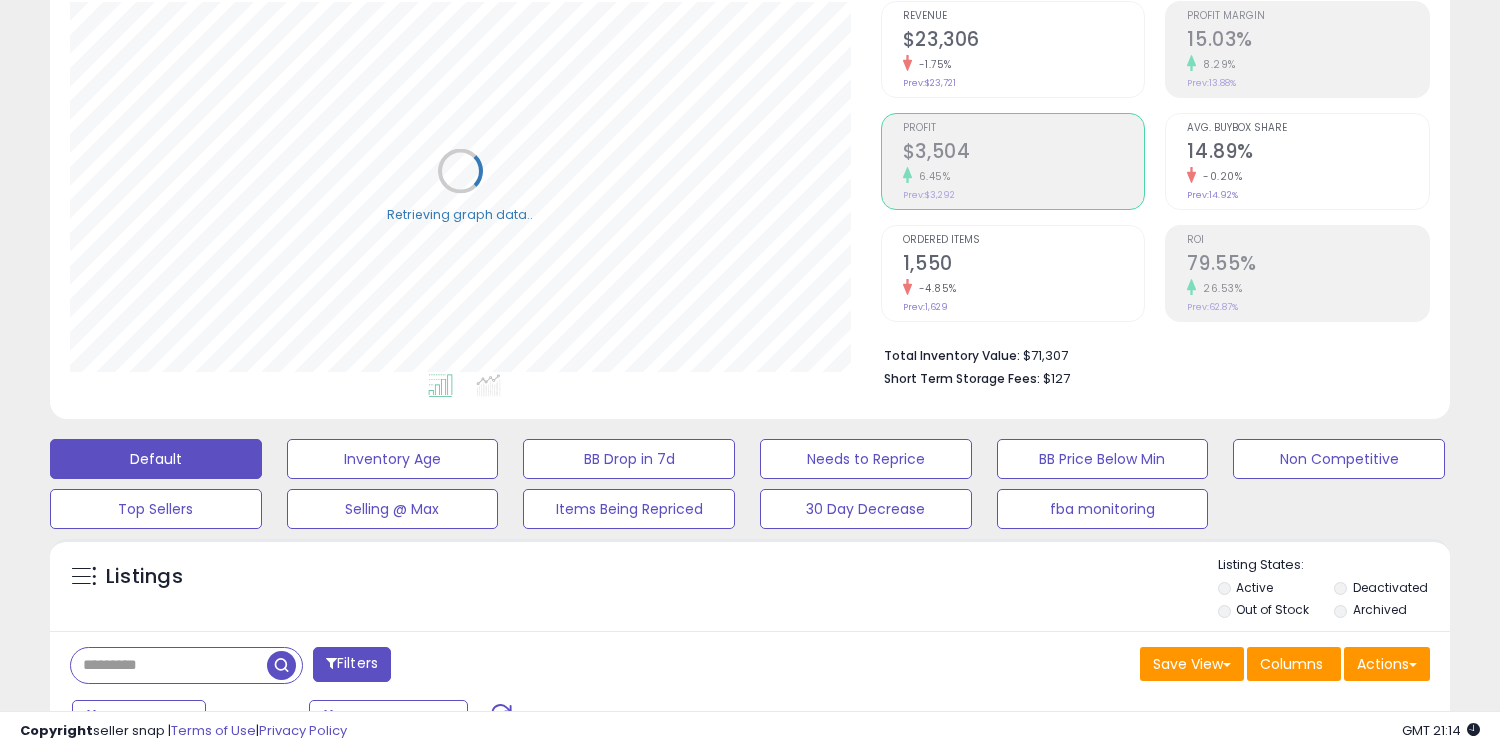 scroll, scrollTop: 999590, scrollLeft: 999189, axis: both 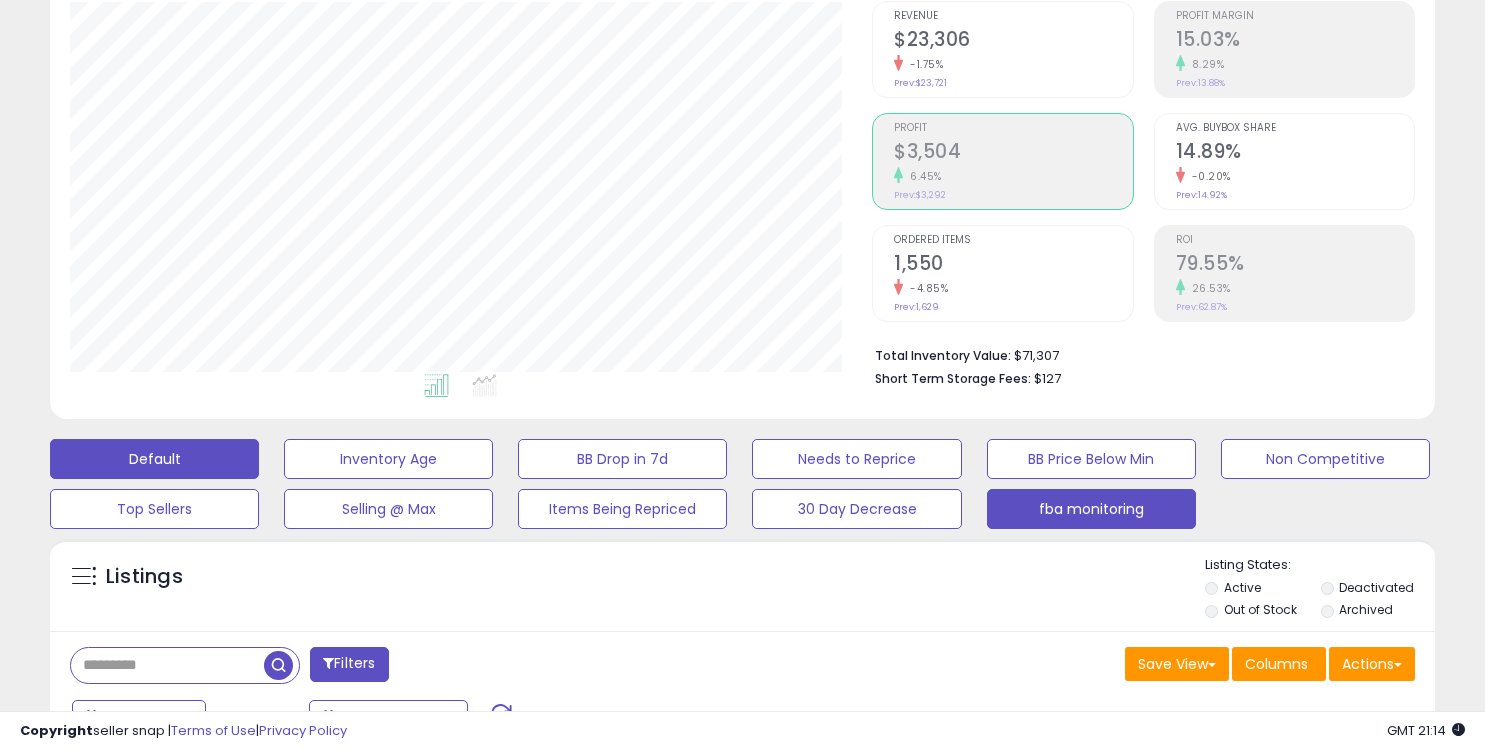 click on "fba monitoring" at bounding box center [388, 459] 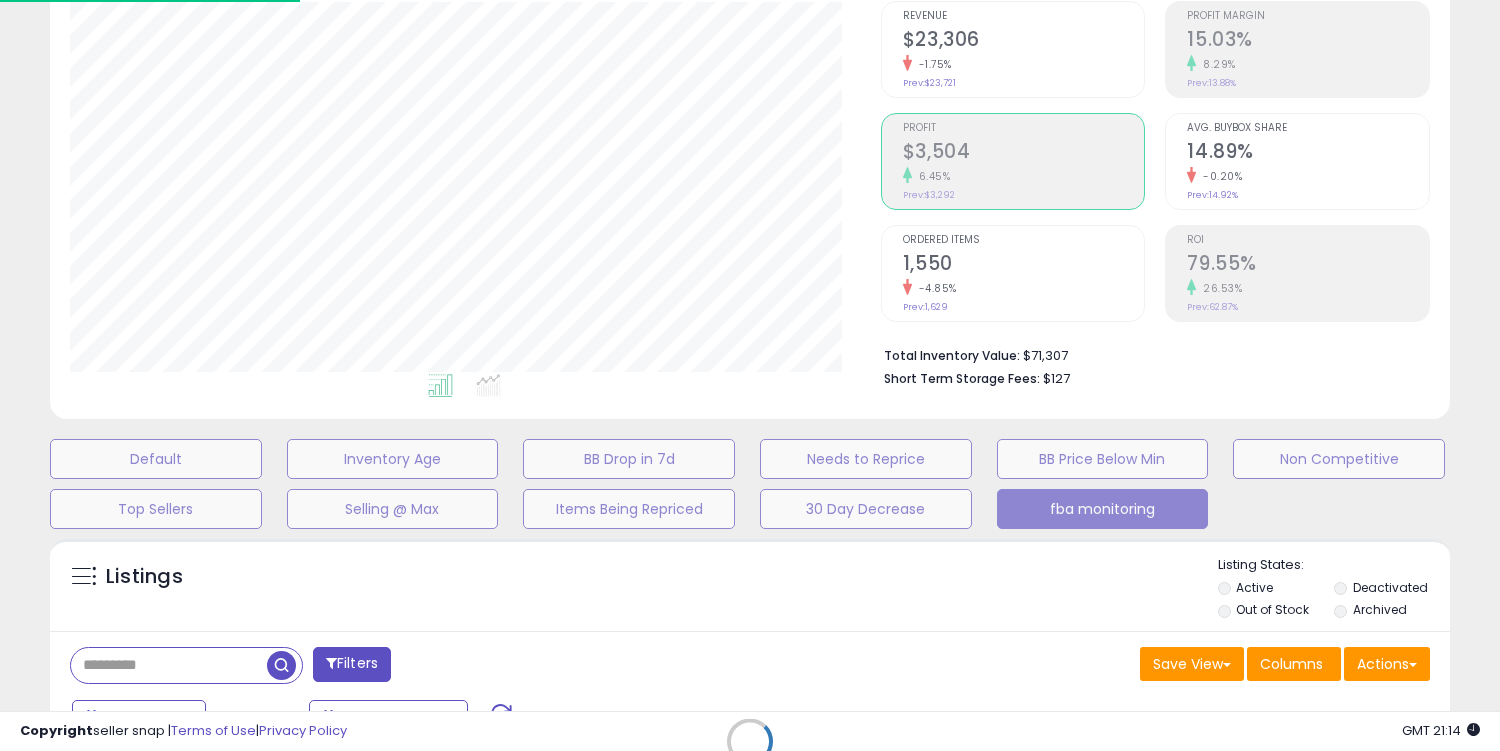 scroll, scrollTop: 999590, scrollLeft: 999189, axis: both 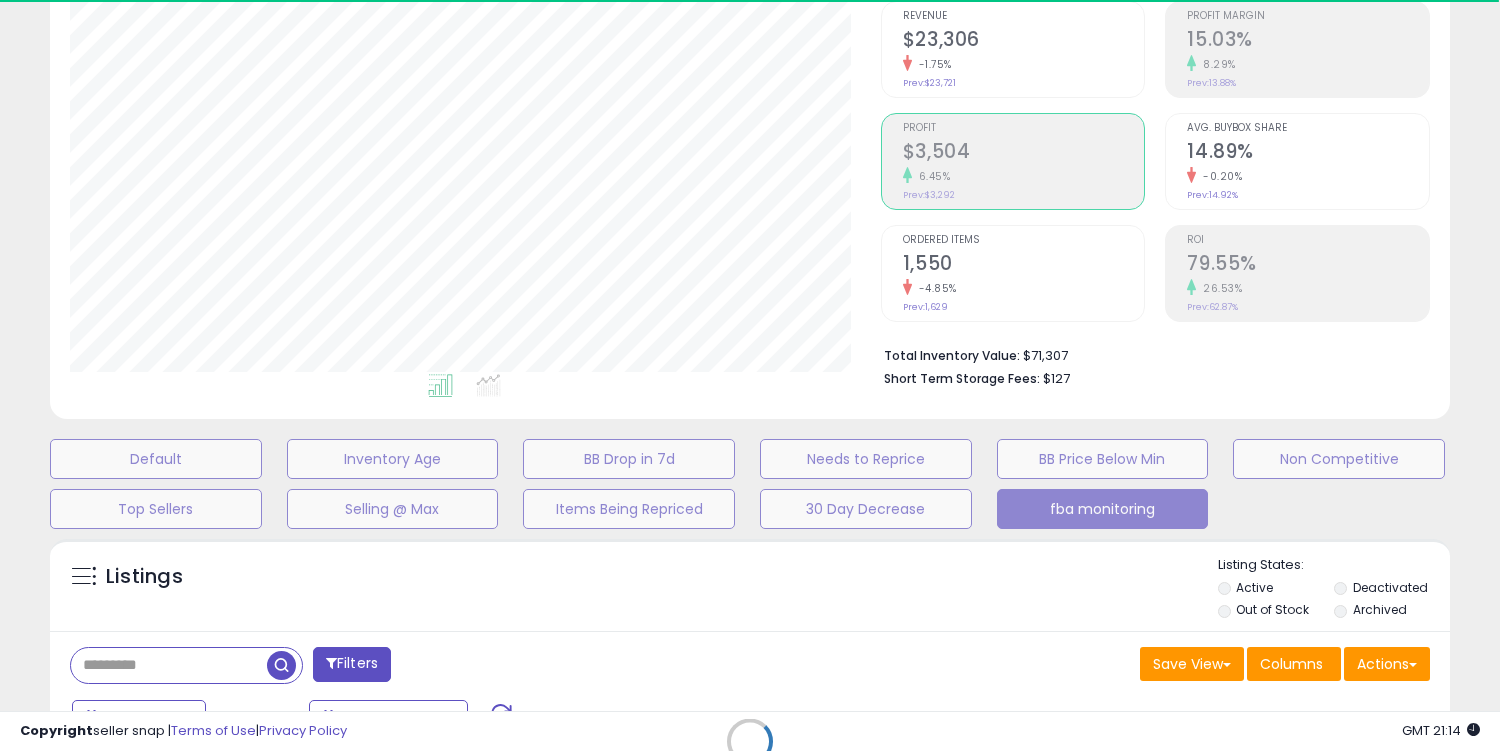 select on "**" 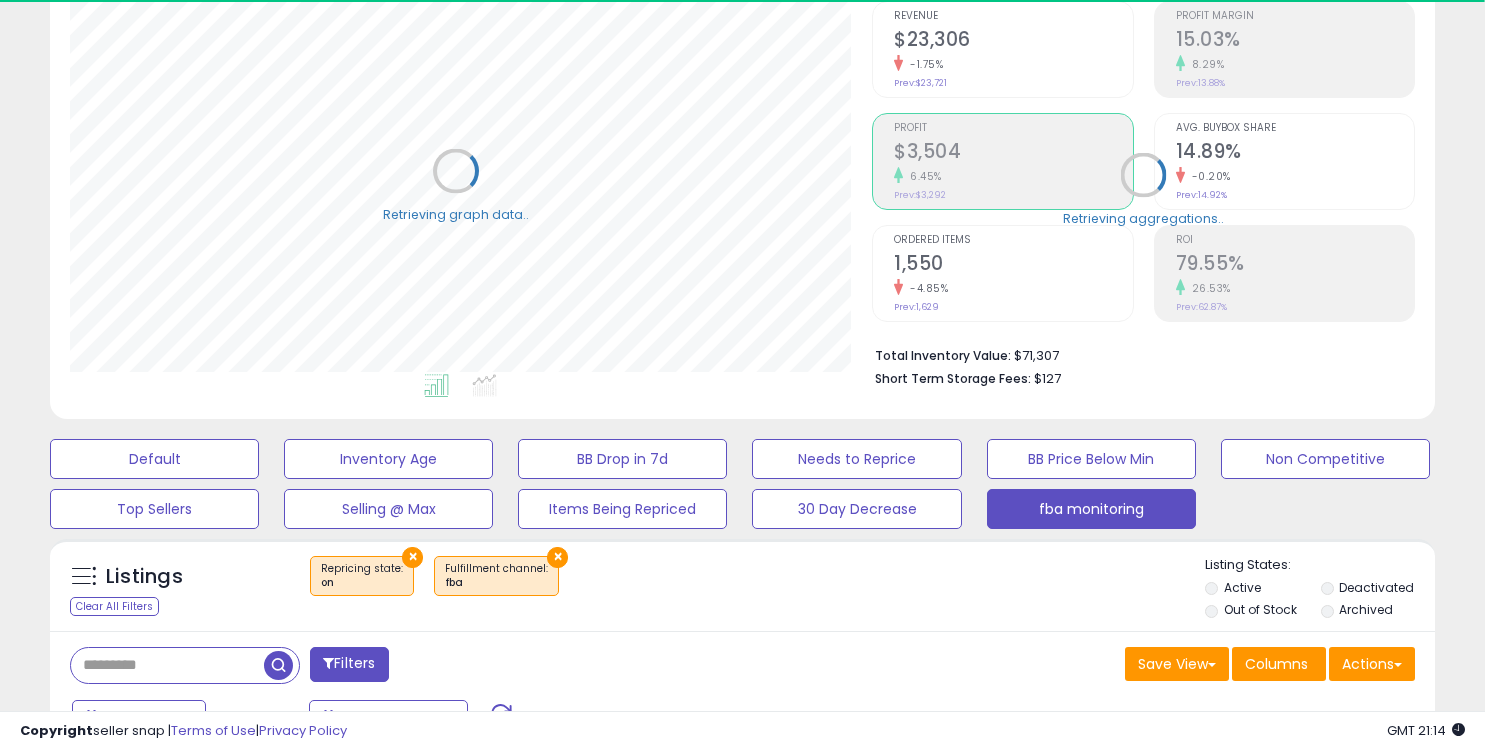 scroll, scrollTop: 410, scrollLeft: 802, axis: both 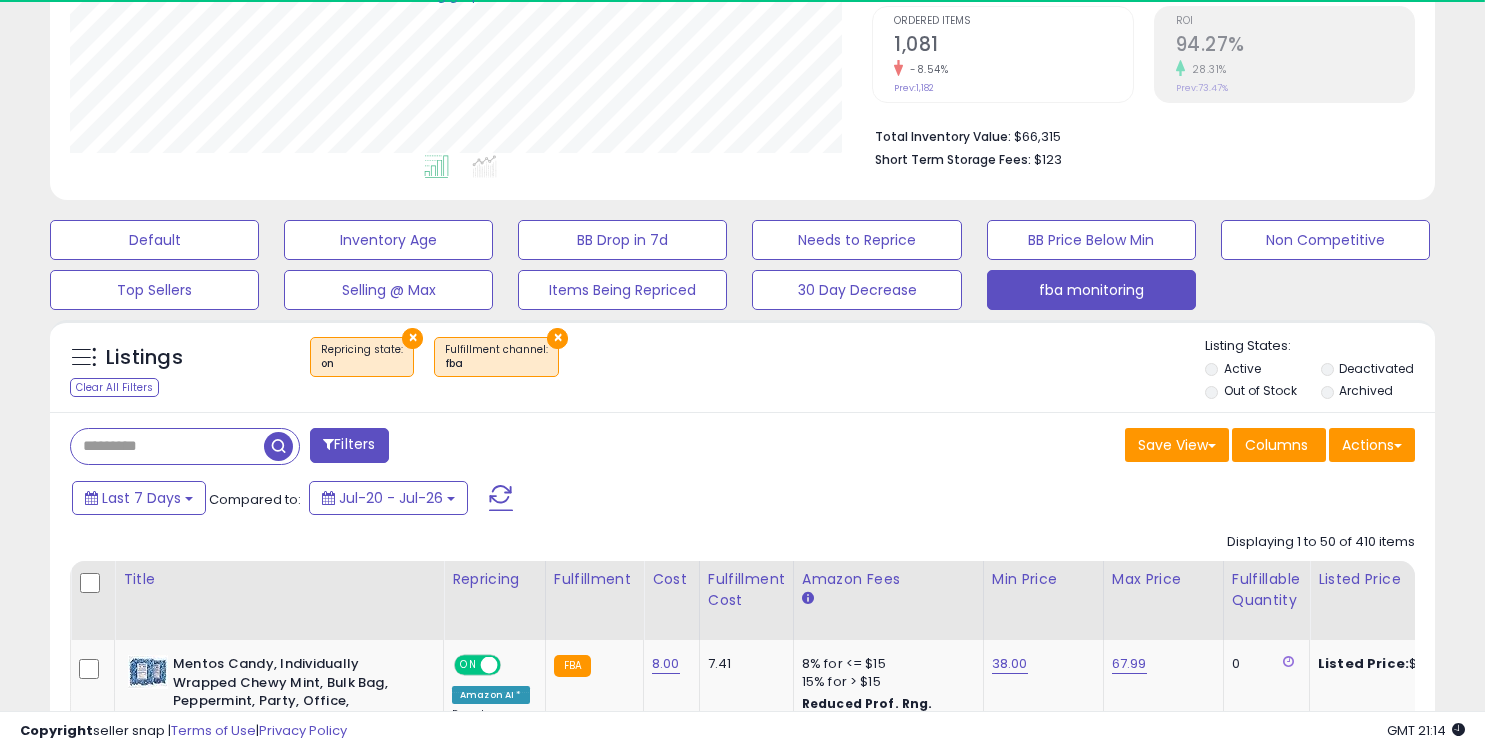 click on "Filters" at bounding box center (349, 445) 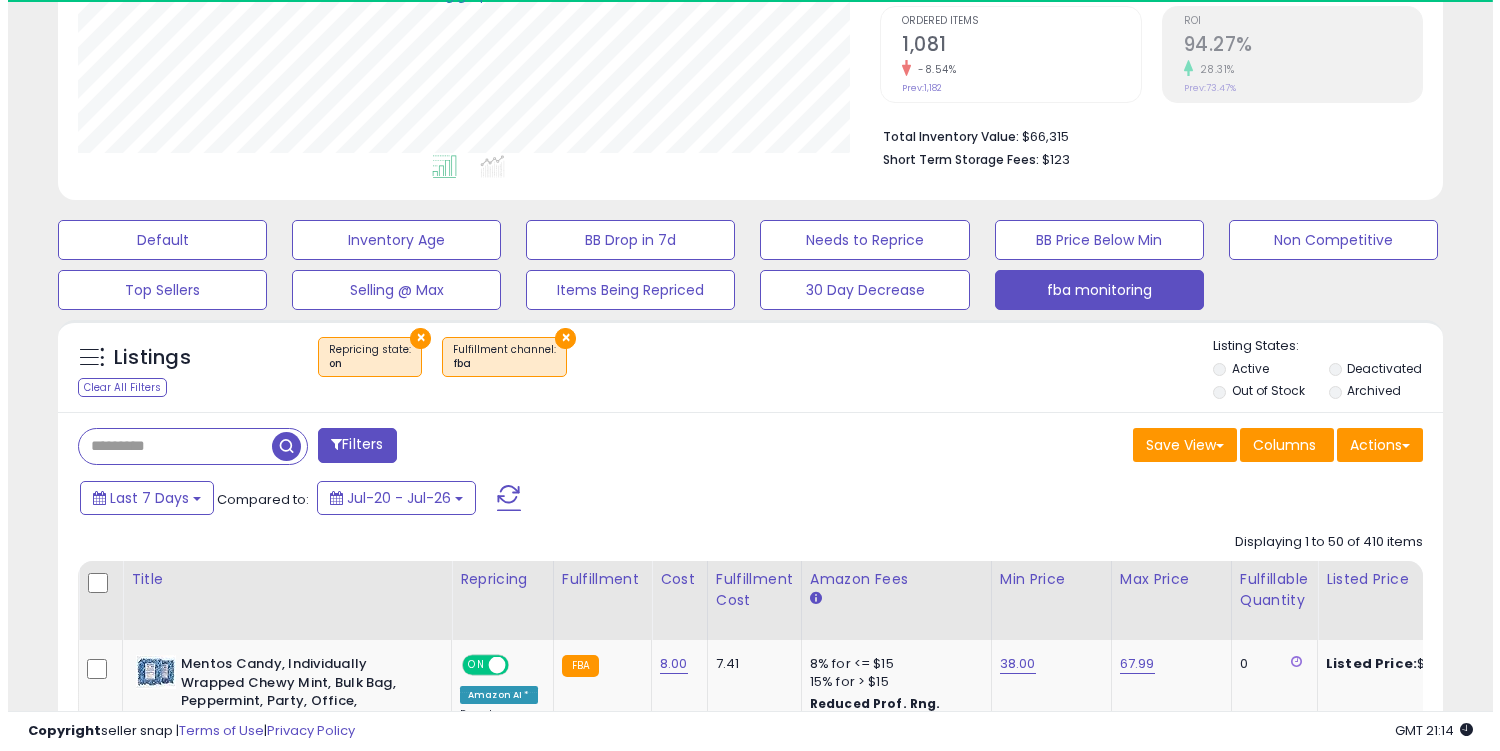 scroll, scrollTop: 999590, scrollLeft: 999189, axis: both 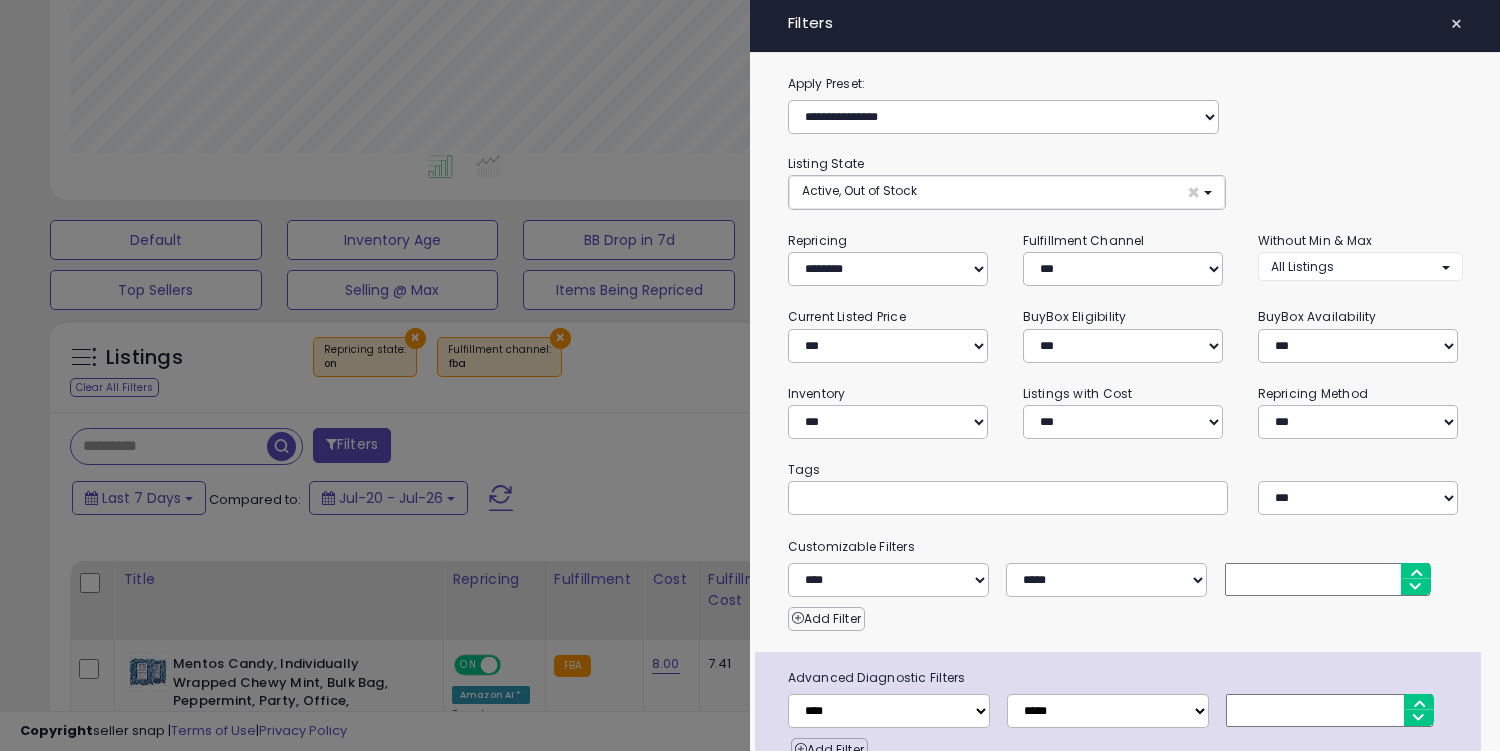 click at bounding box center (951, 498) 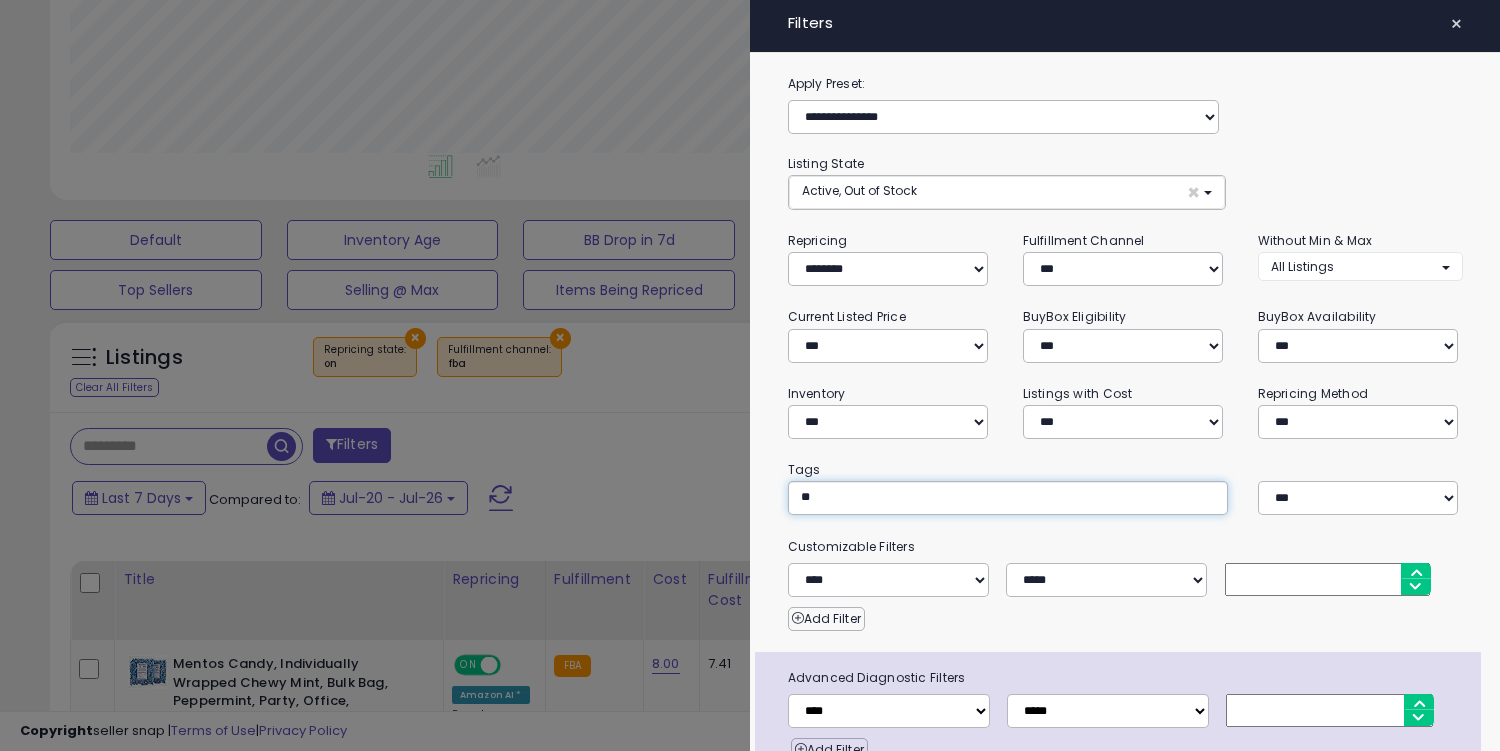 type on "***" 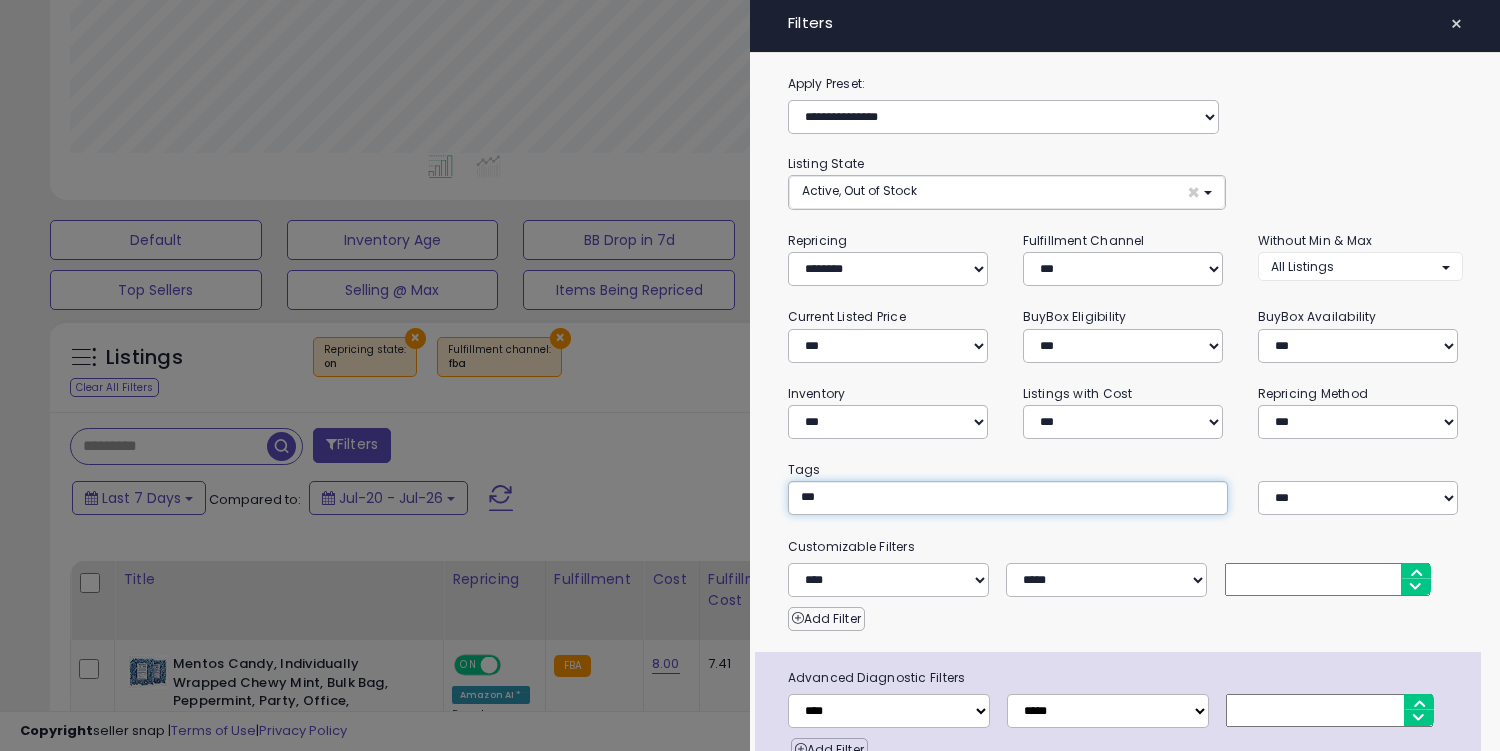 type on "***" 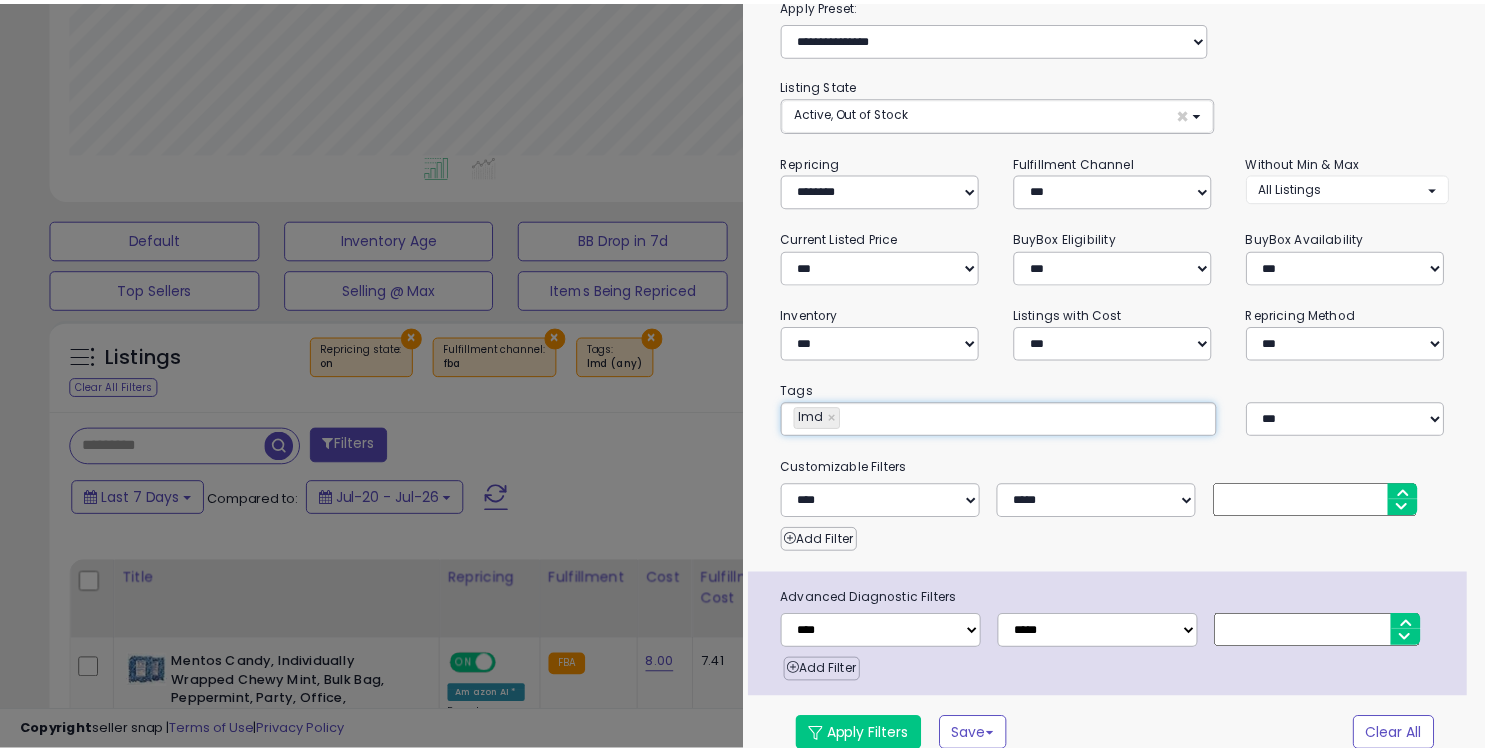 scroll, scrollTop: 97, scrollLeft: 0, axis: vertical 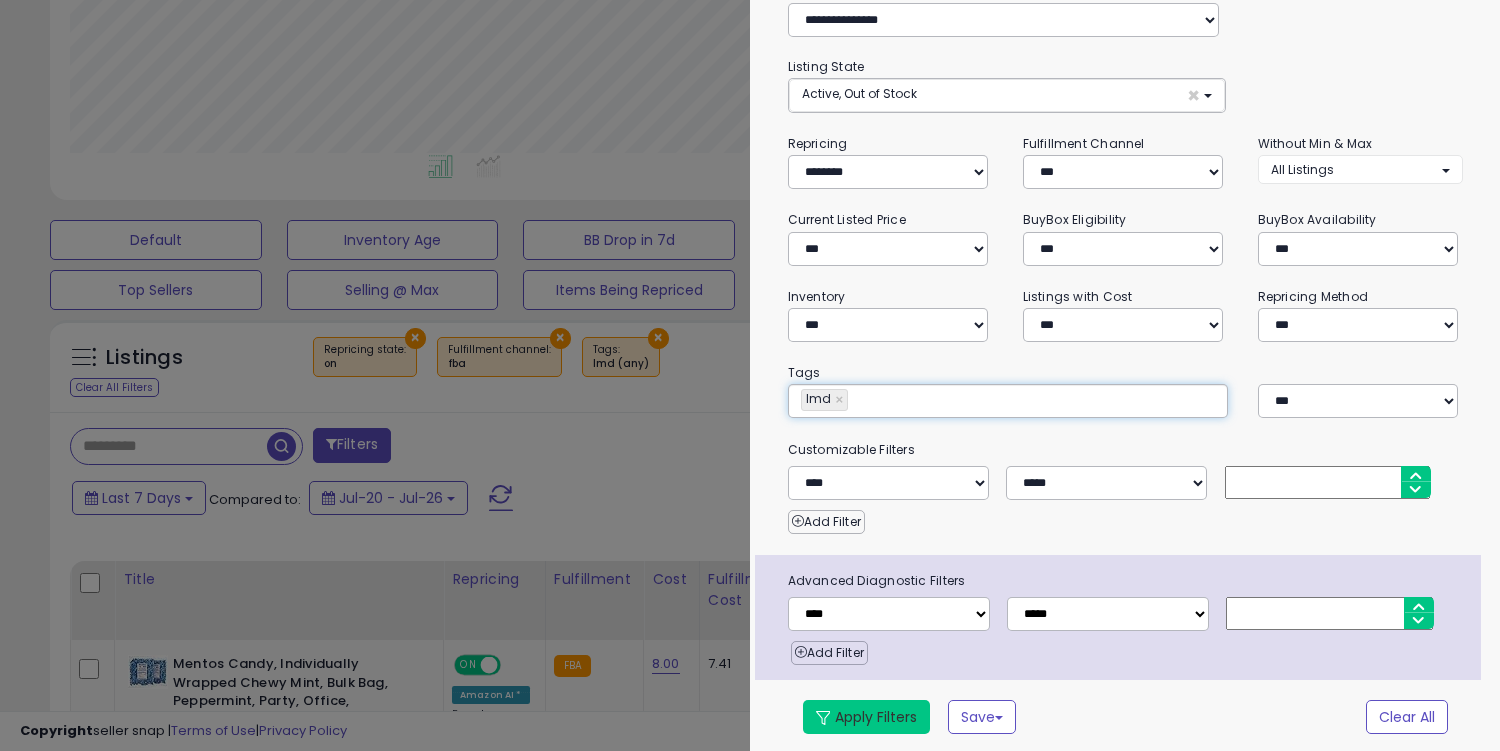 click on "Apply Filters" at bounding box center (866, 717) 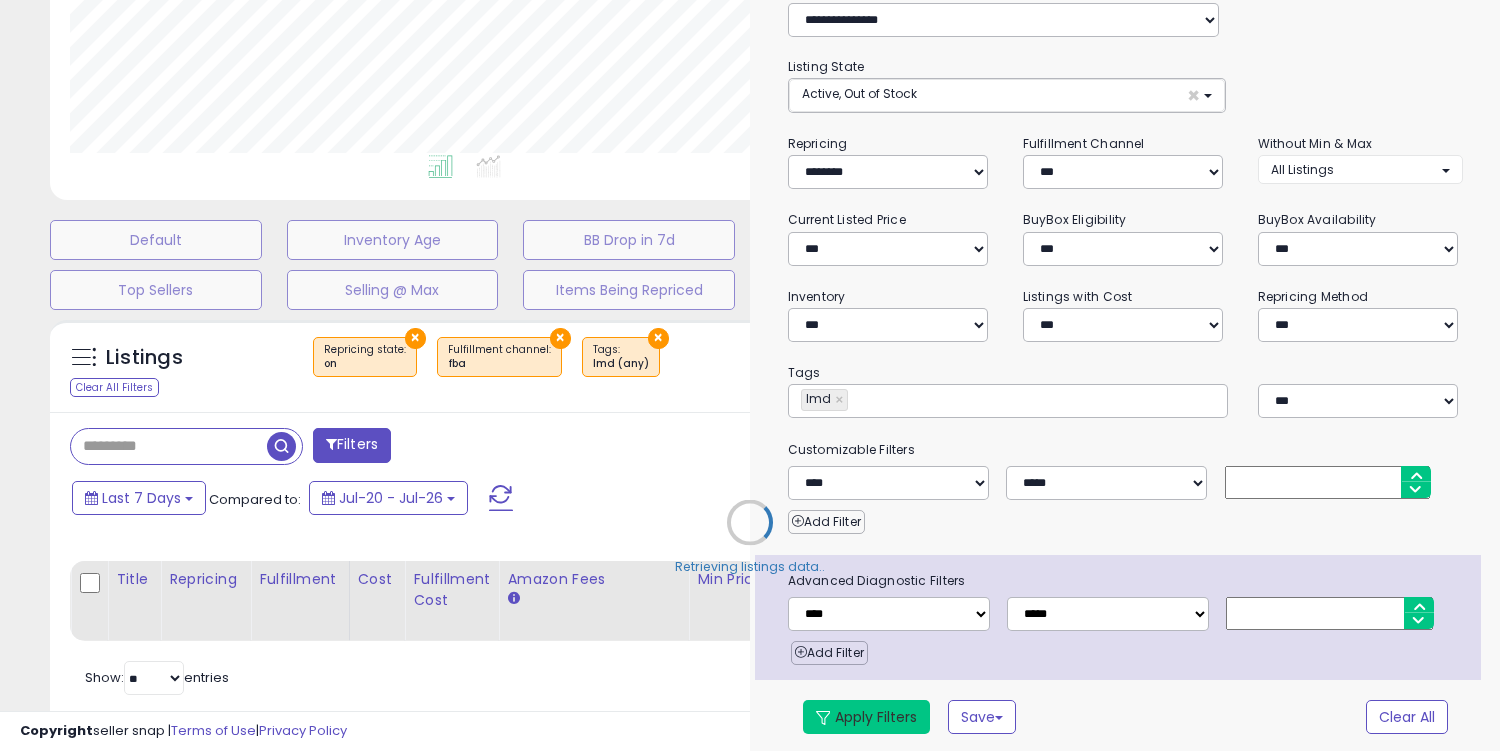 select on "*" 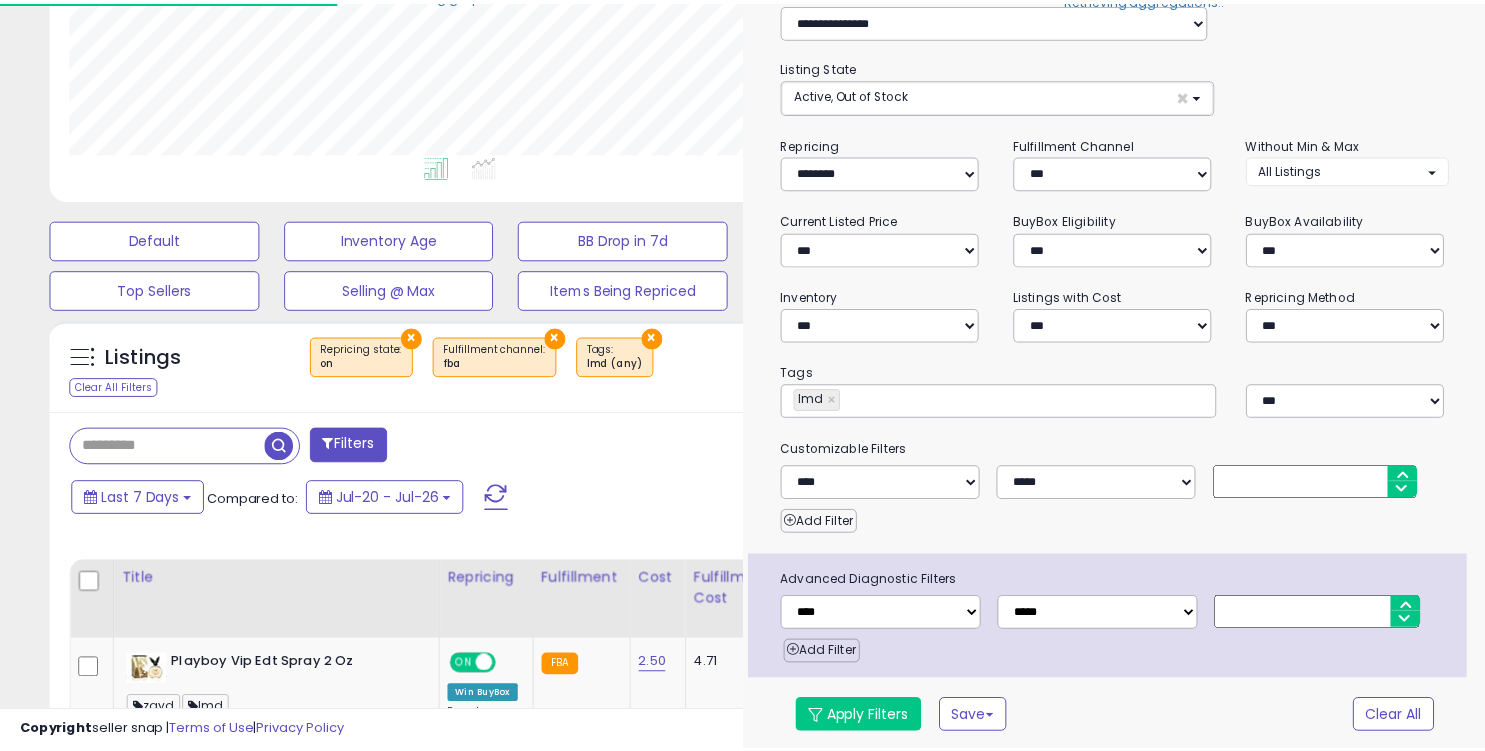 scroll, scrollTop: 410, scrollLeft: 802, axis: both 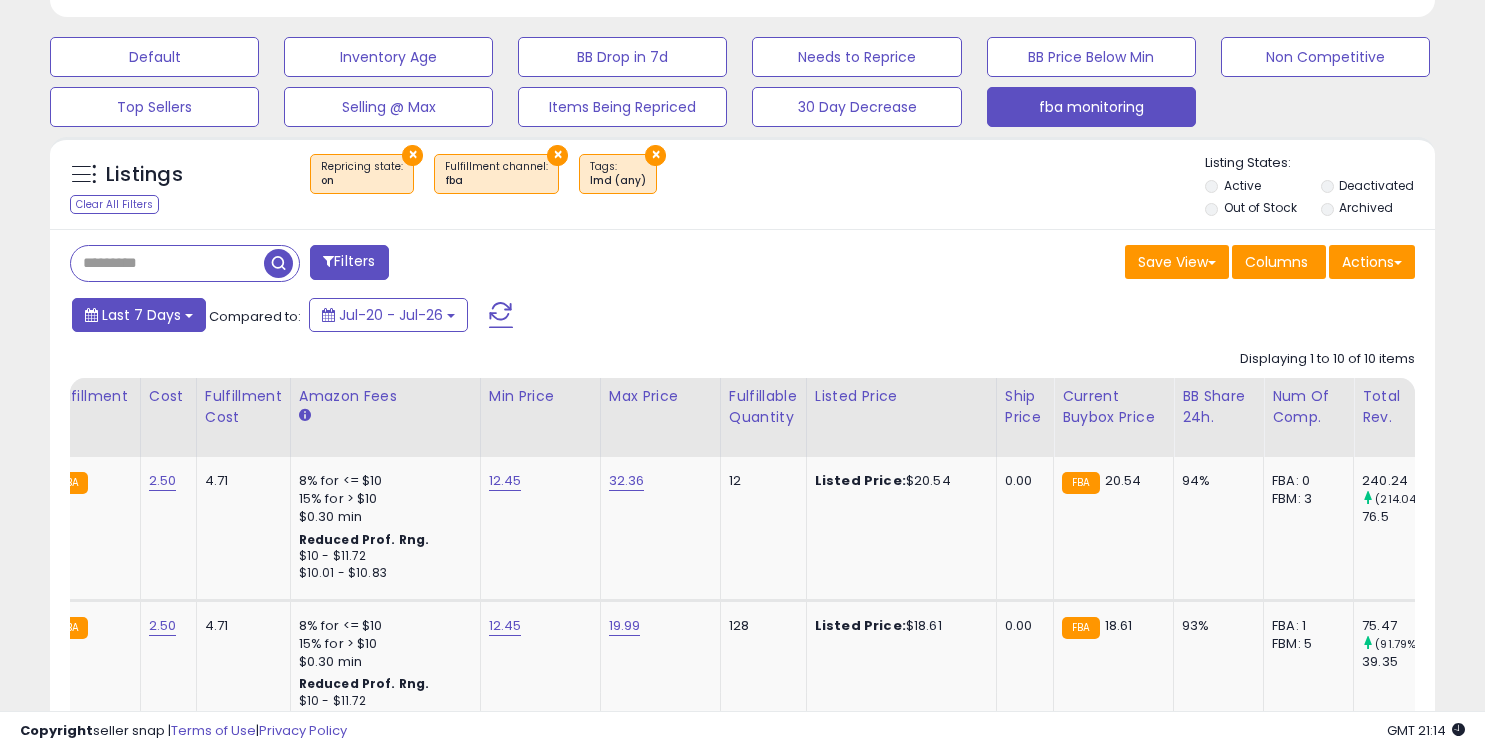 click on "Last 7 Days" at bounding box center (141, 315) 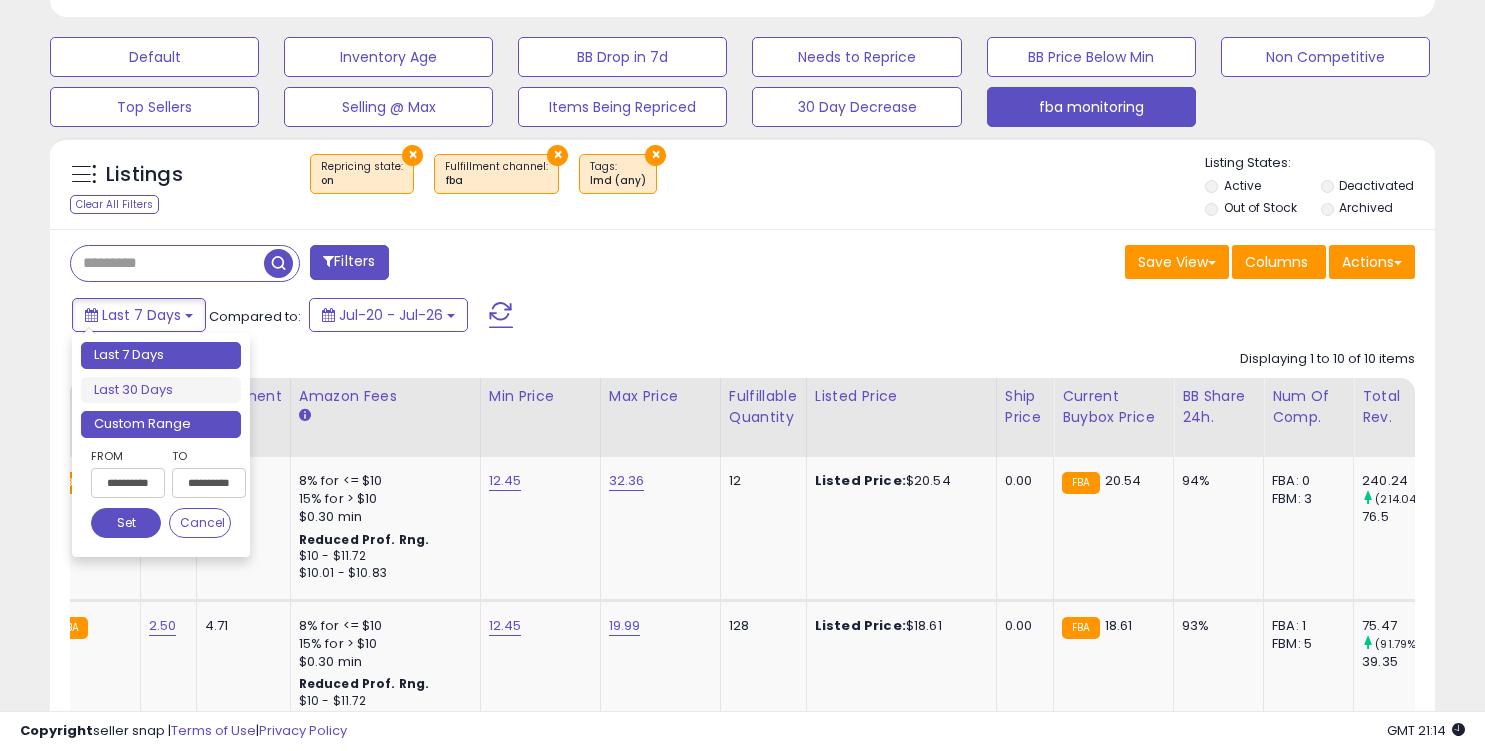 click on "Custom Range" at bounding box center [161, 424] 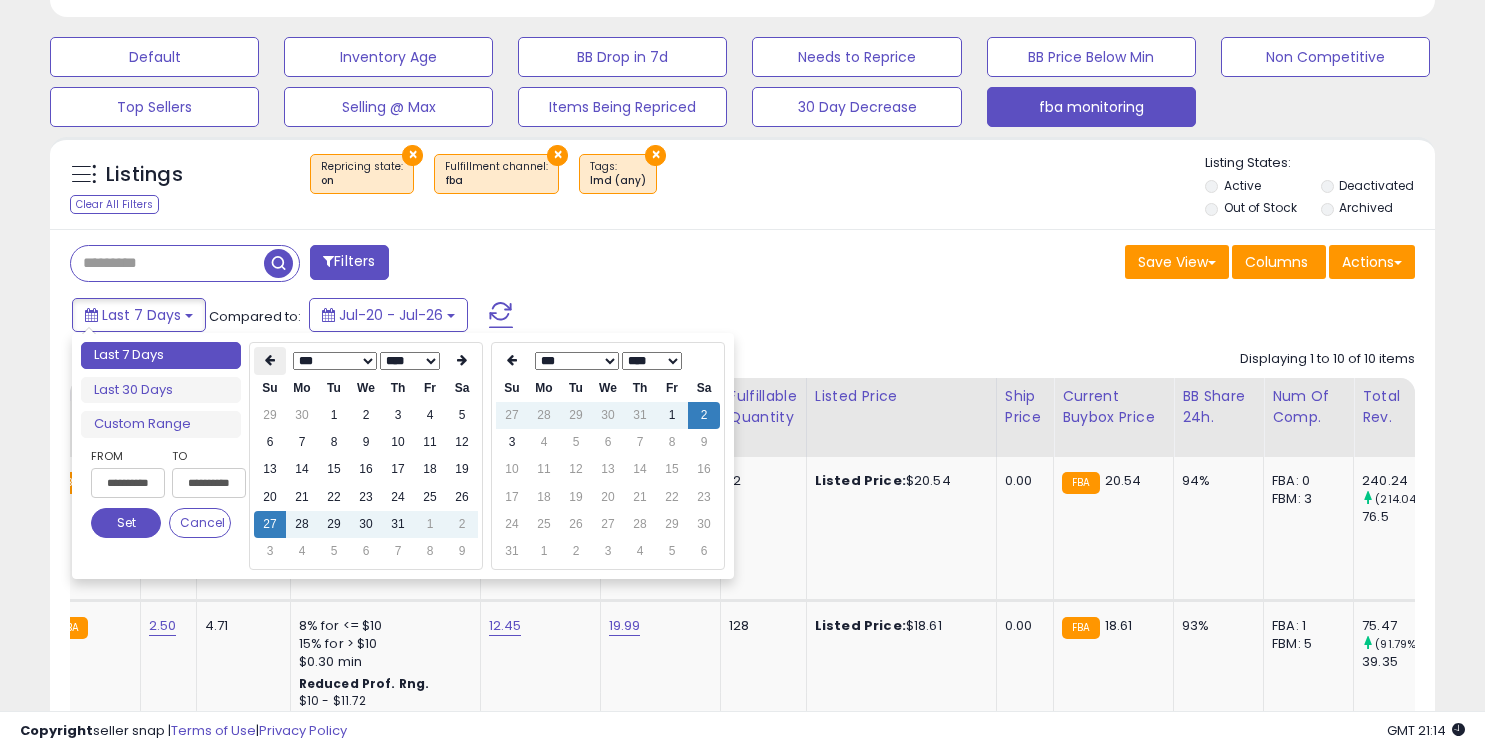 click at bounding box center [270, 361] 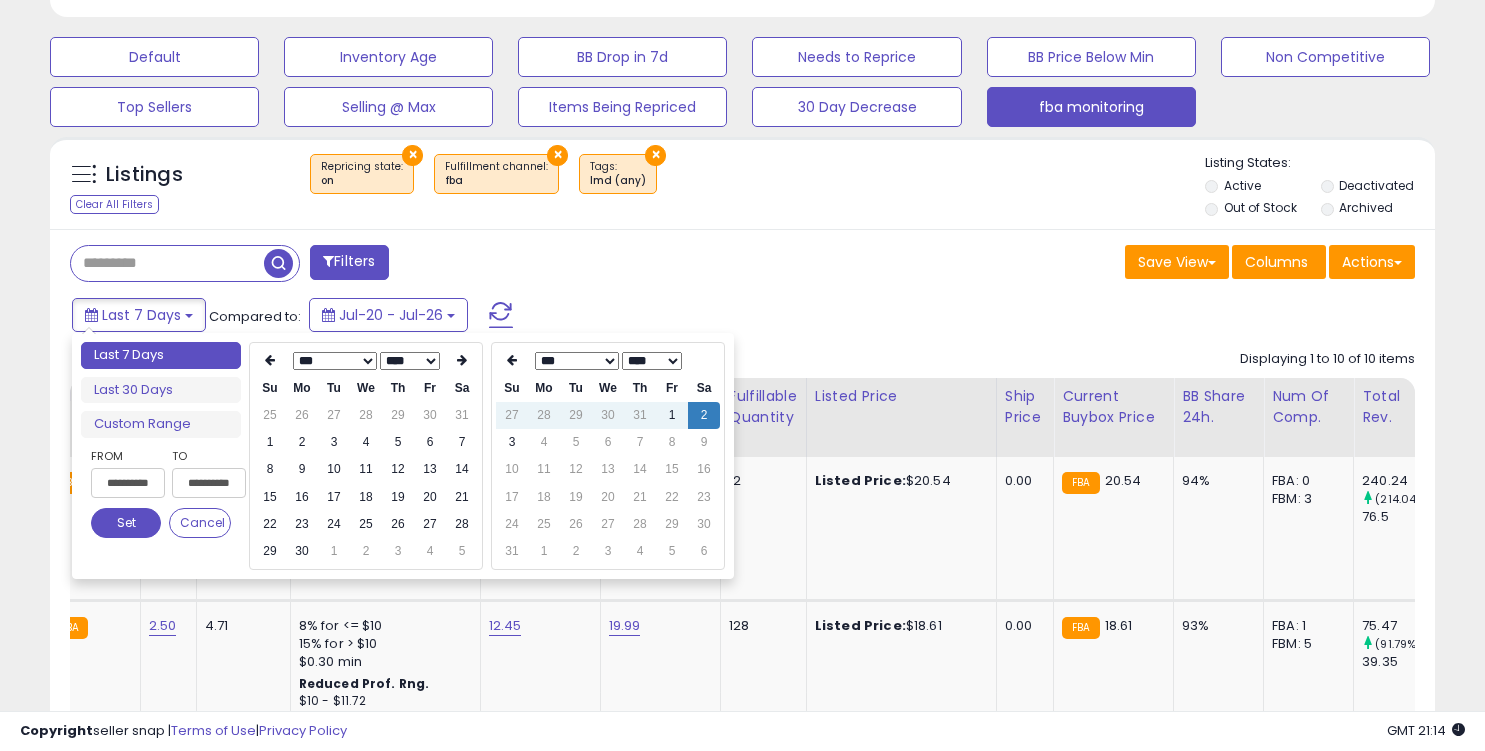 click at bounding box center (270, 361) 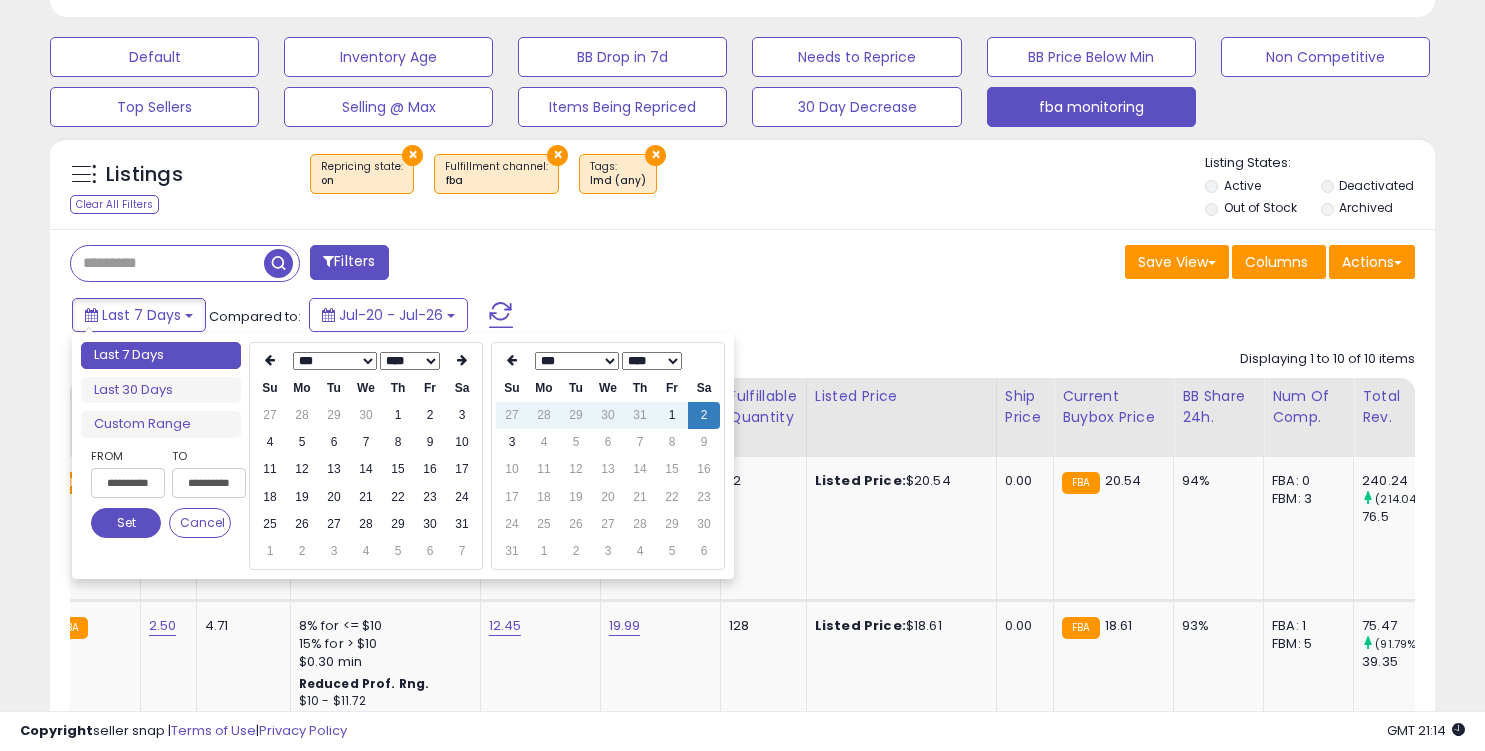 click at bounding box center [270, 361] 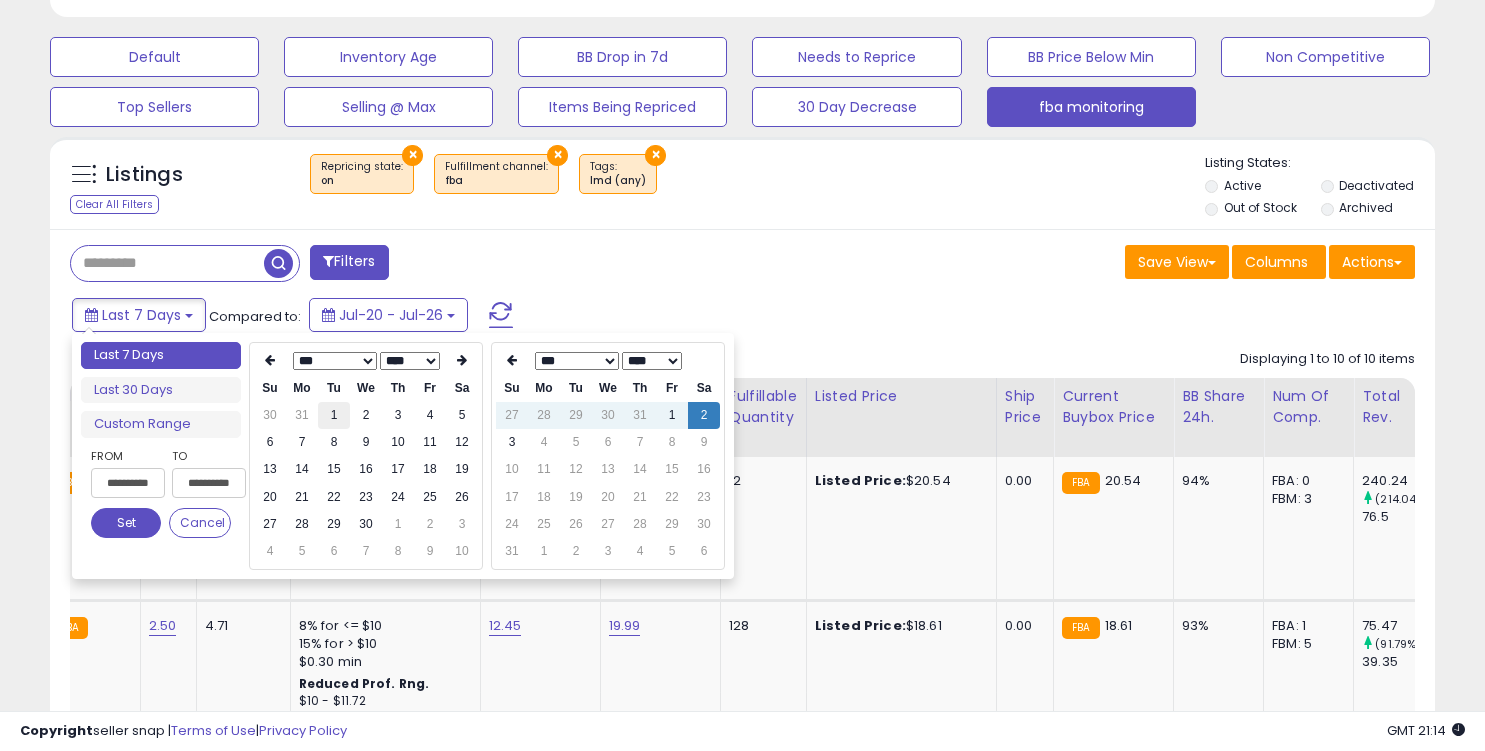 click on "1" at bounding box center [334, 415] 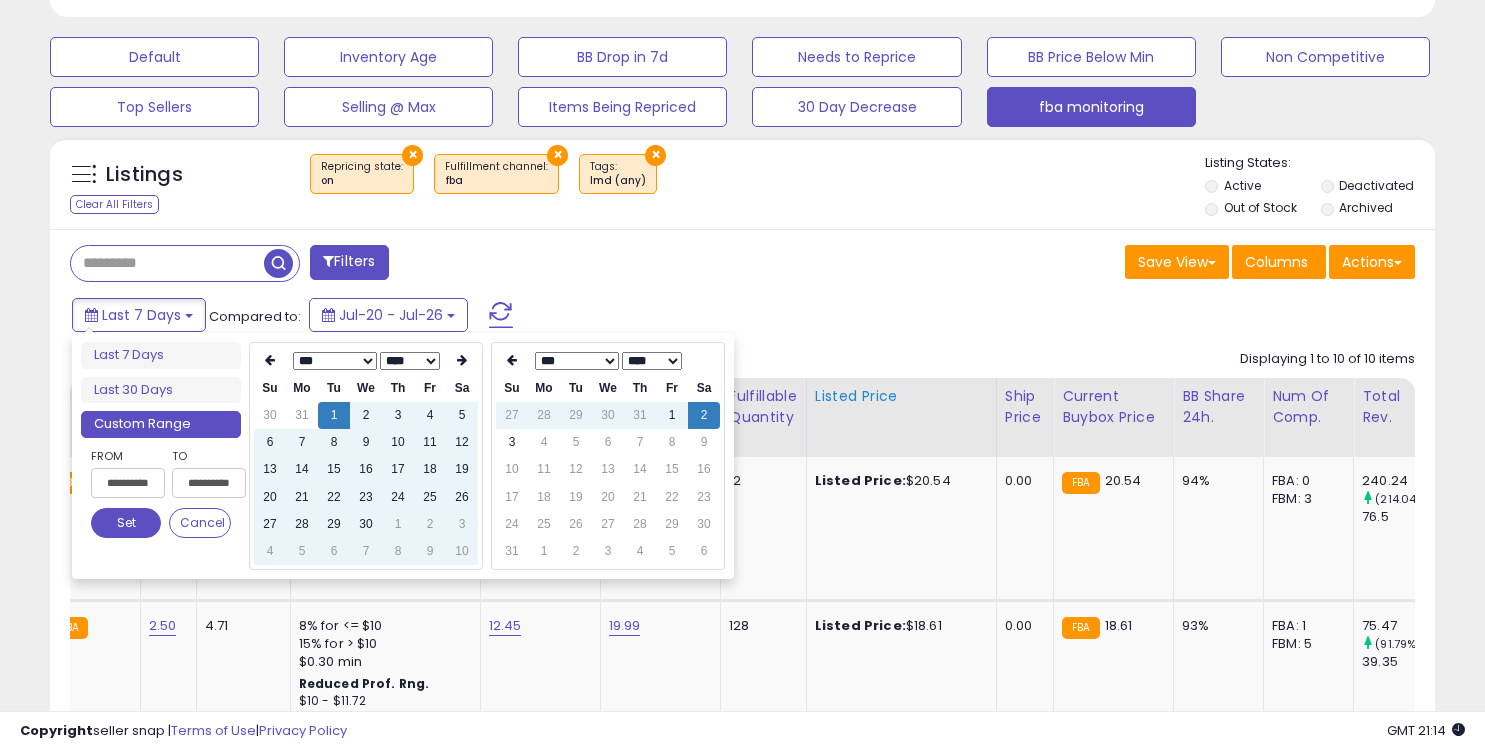 type on "**********" 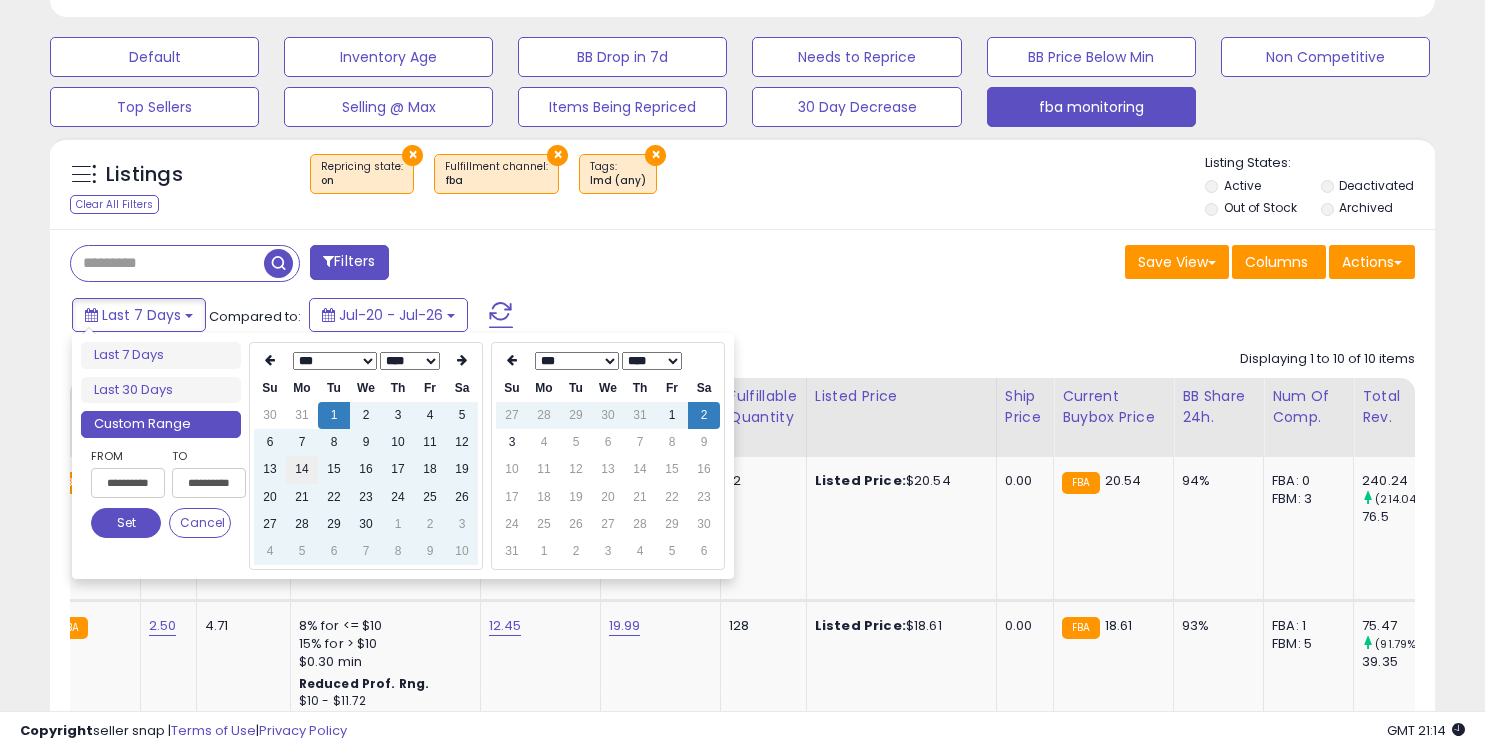 type on "**********" 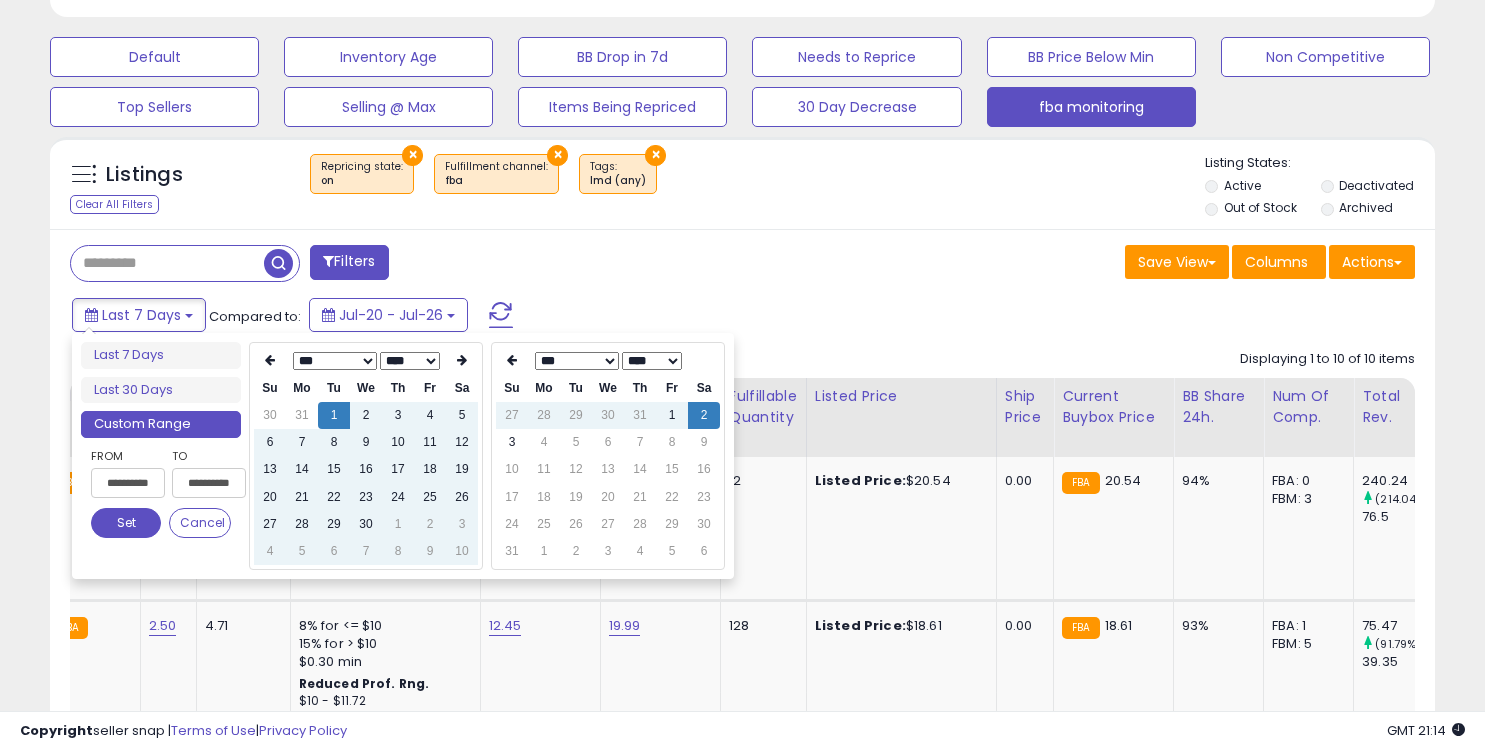 type on "**********" 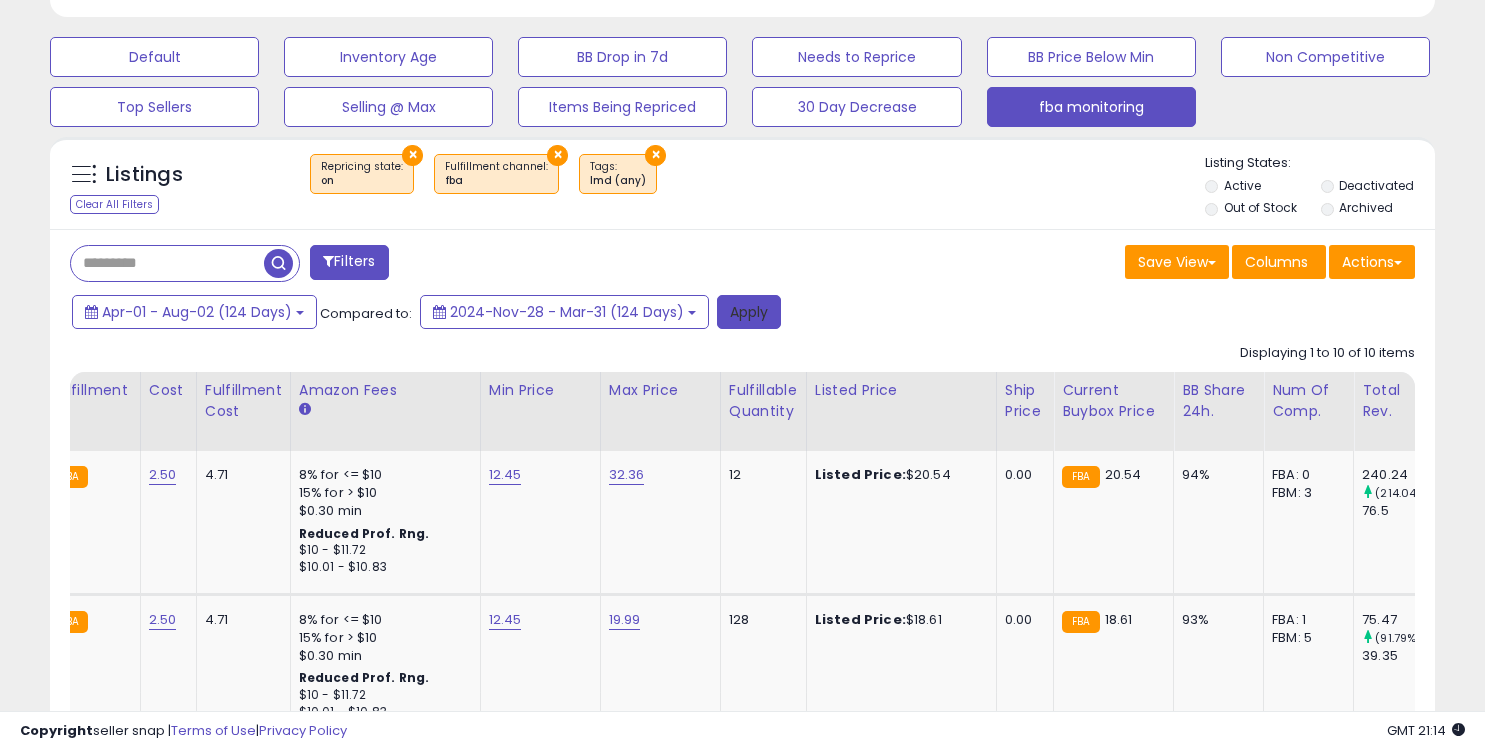 click on "Apply" at bounding box center (749, 312) 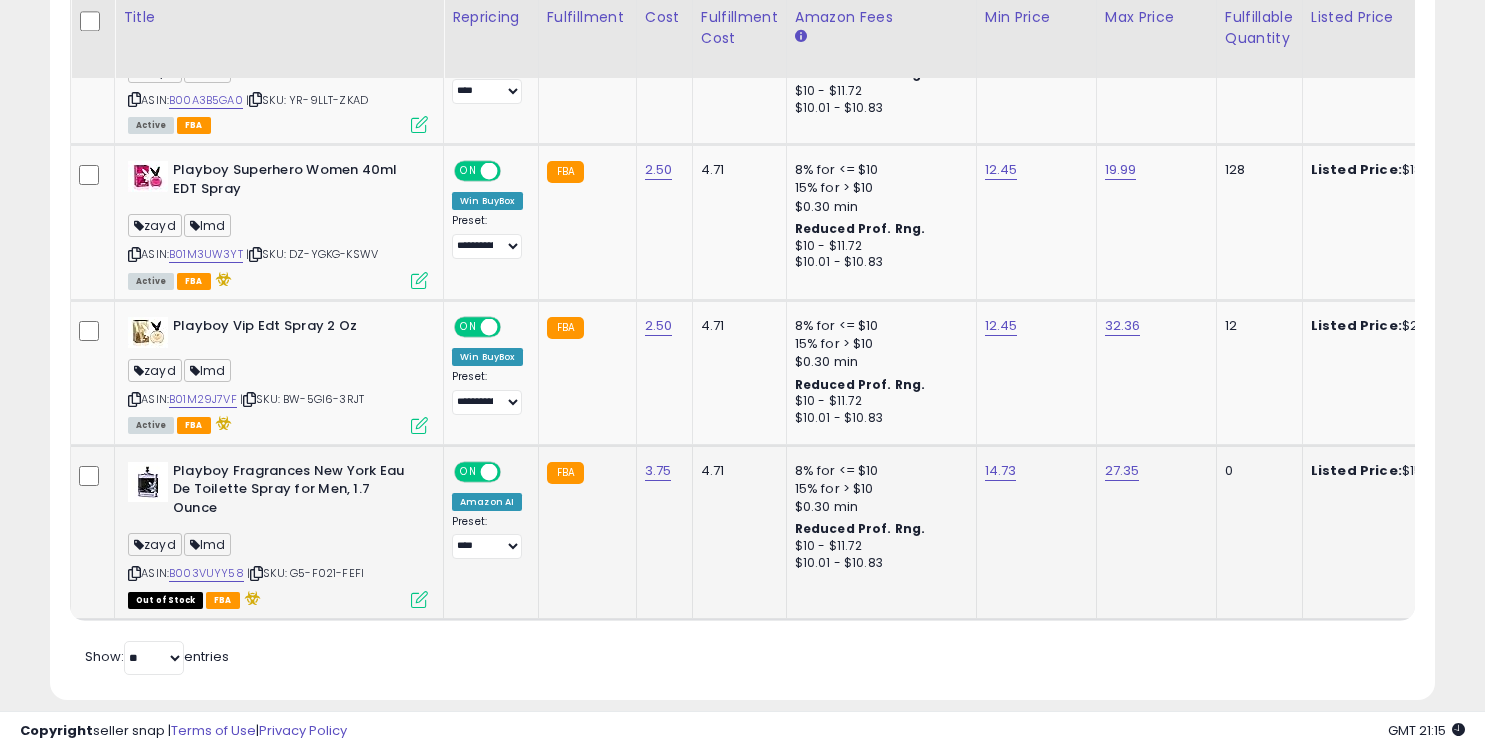 click at bounding box center [419, 599] 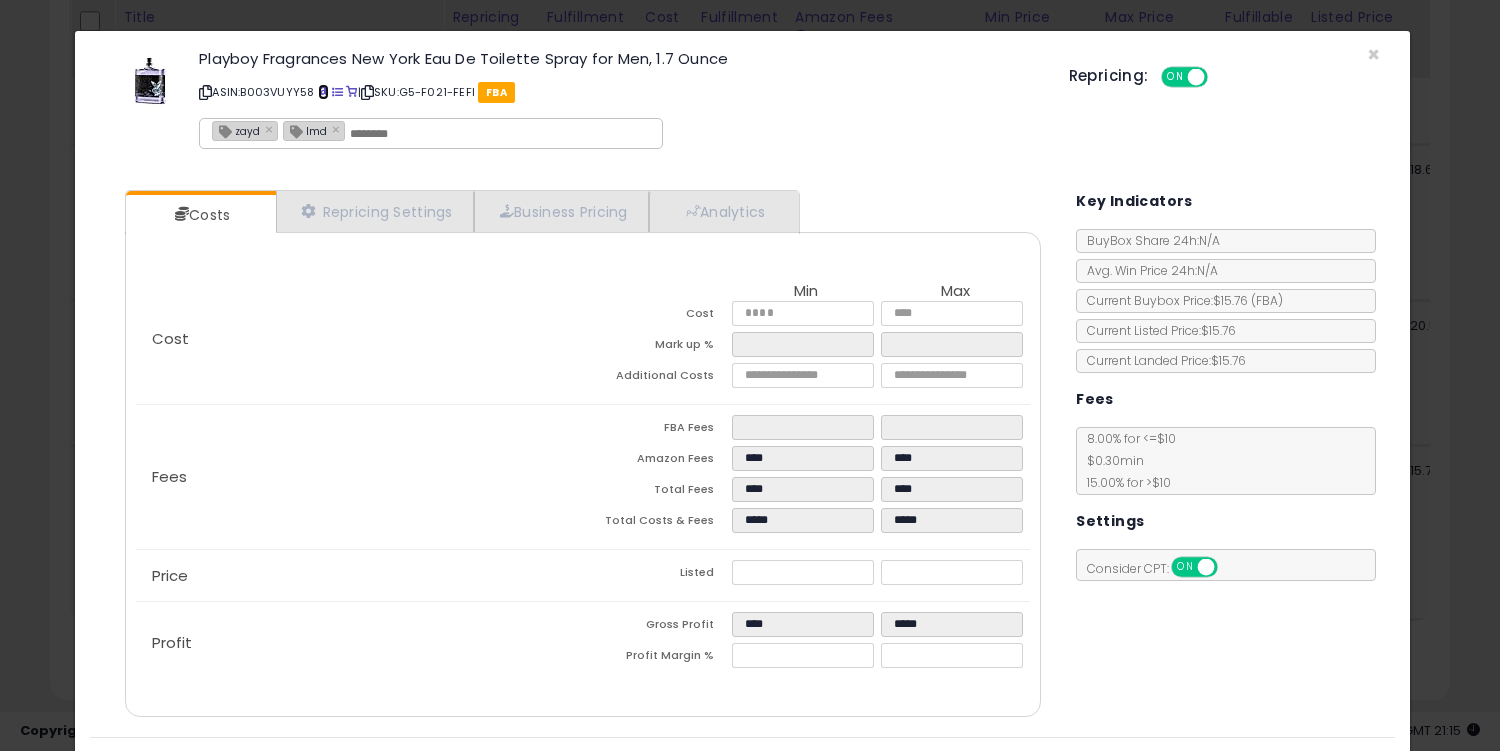 click at bounding box center (323, 92) 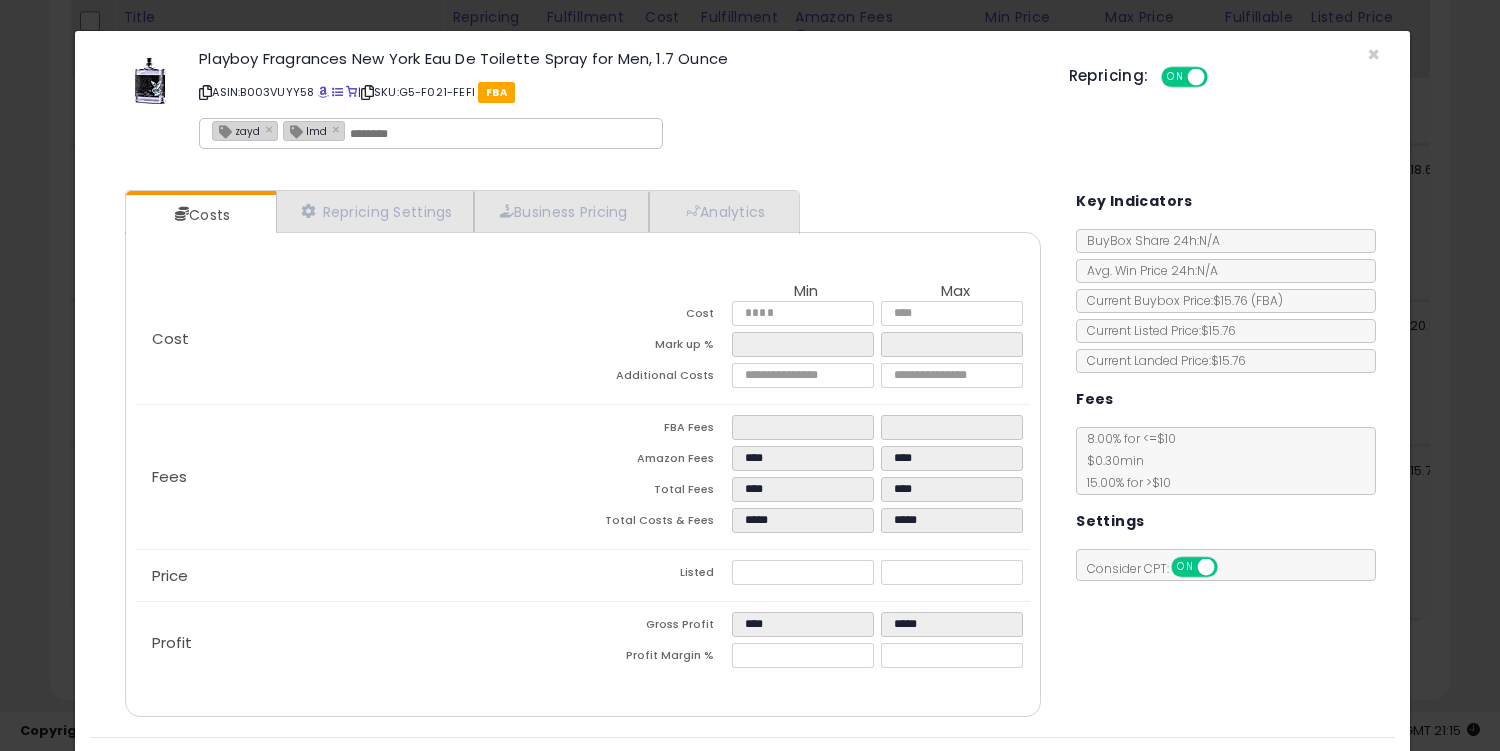 click on "Playboy Fragrances New York Eau De Toilette Spray for Men, 1.7 Ounce
ASIN: B003VUYY58
|
SKU: G5-F021-FEFI
FBA
zayd × lmd ×
Repricing:
ON   OFF
Retrieving listing data..." at bounding box center (742, 103) 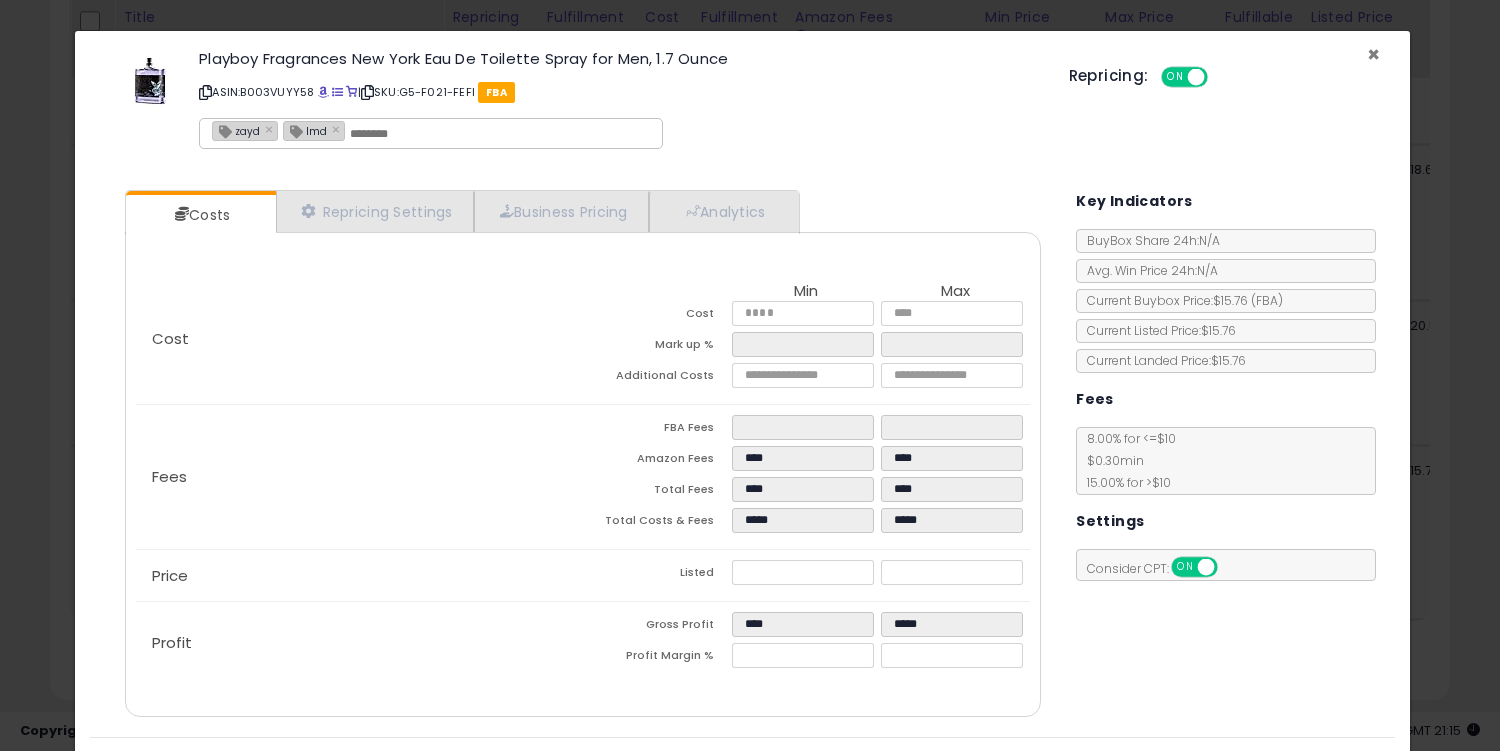 click on "×" at bounding box center (1373, 54) 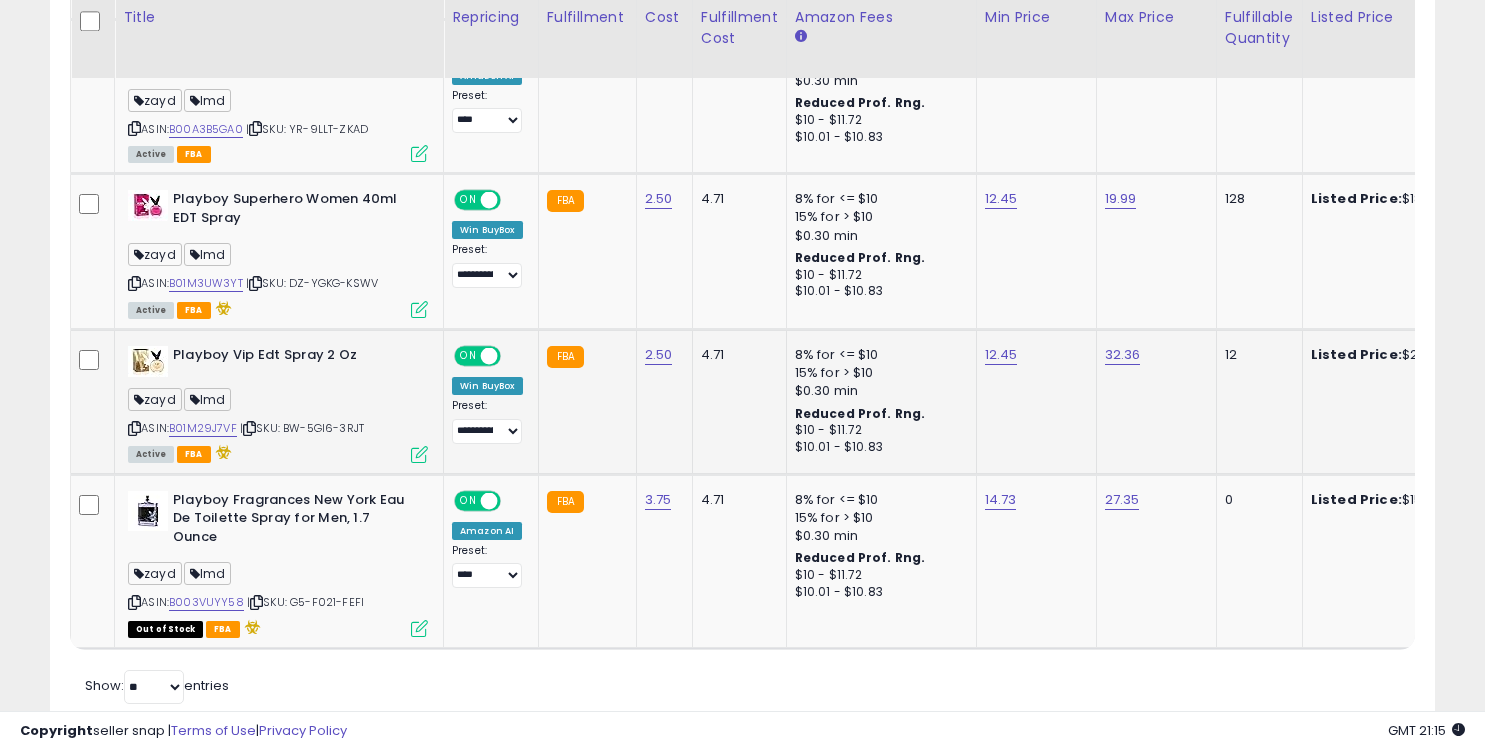 click at bounding box center [419, 454] 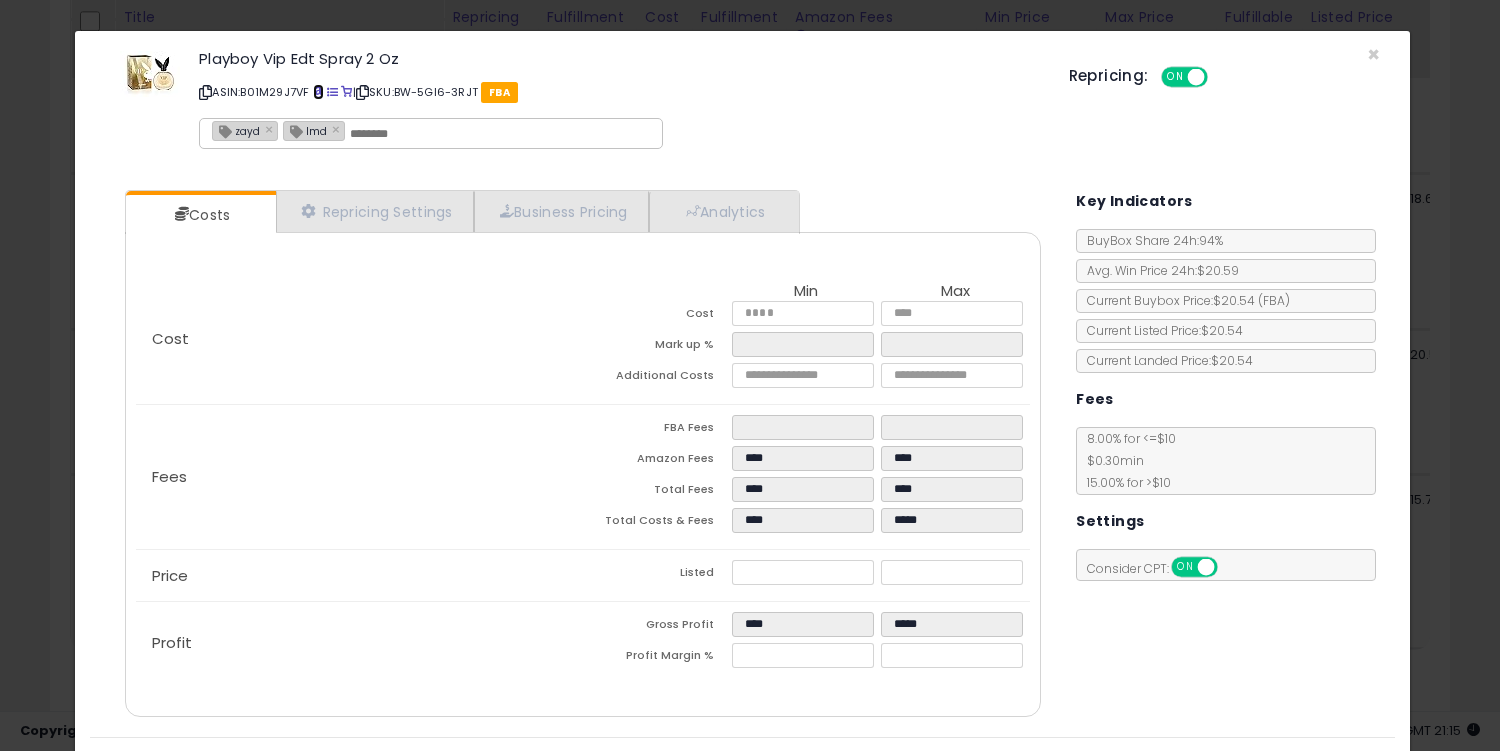 click at bounding box center [318, 92] 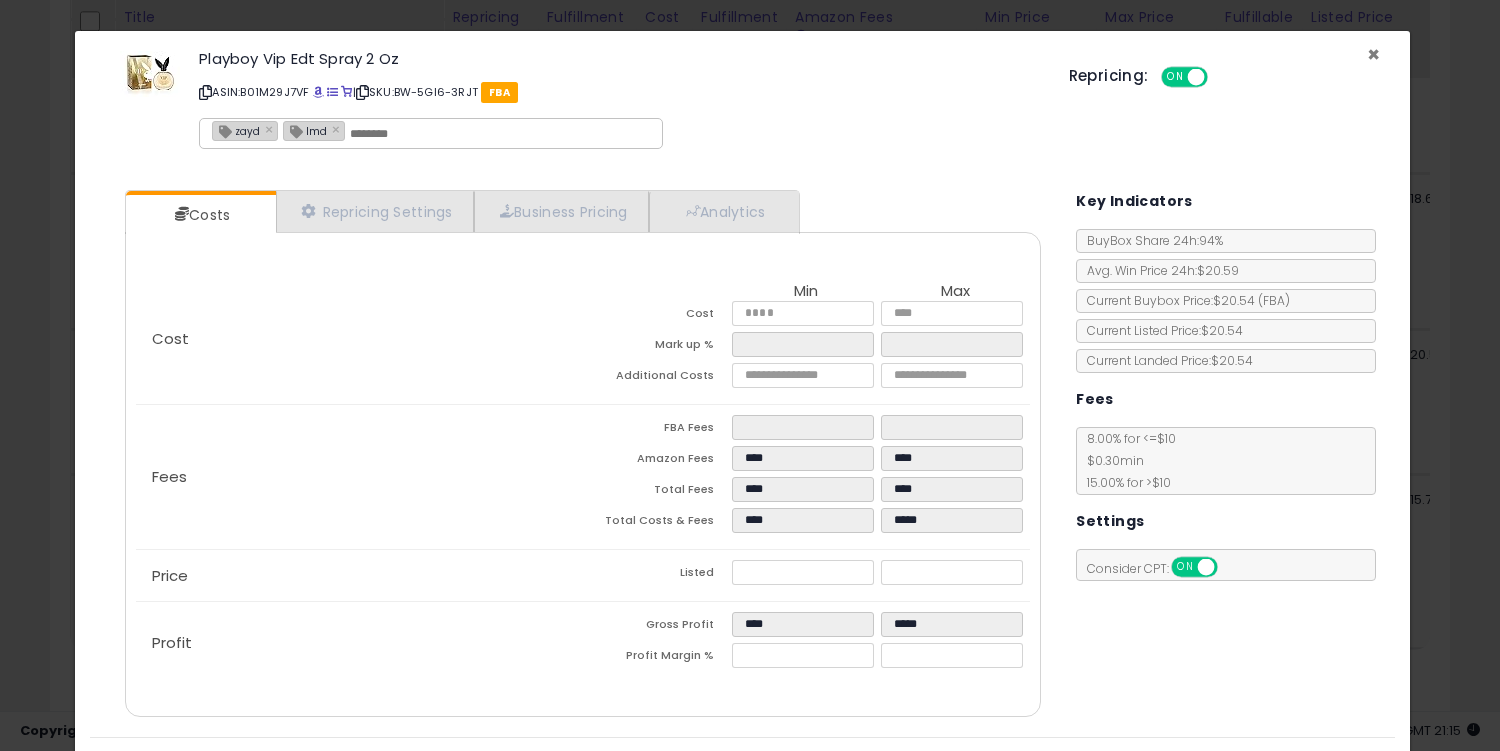 click on "×" at bounding box center [1373, 54] 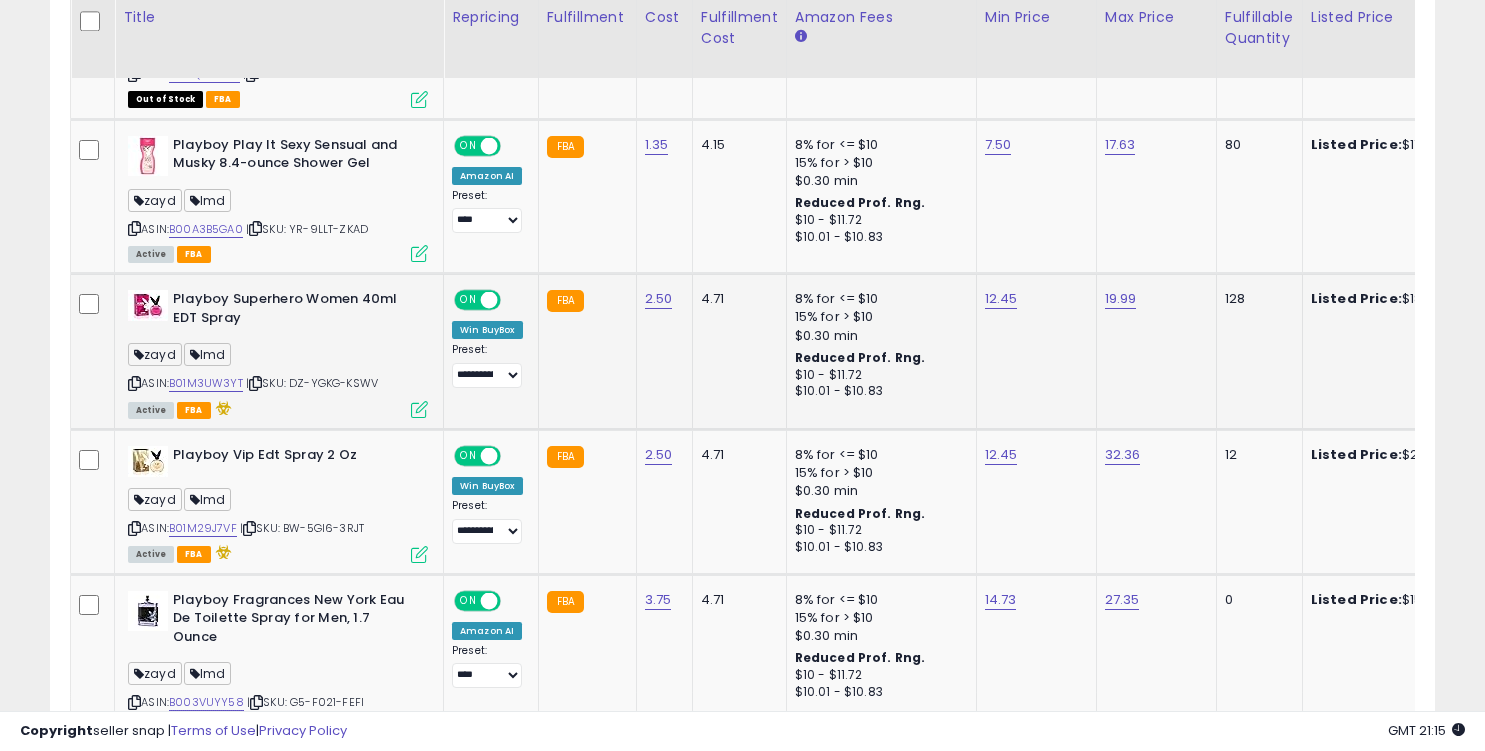 click at bounding box center [419, 409] 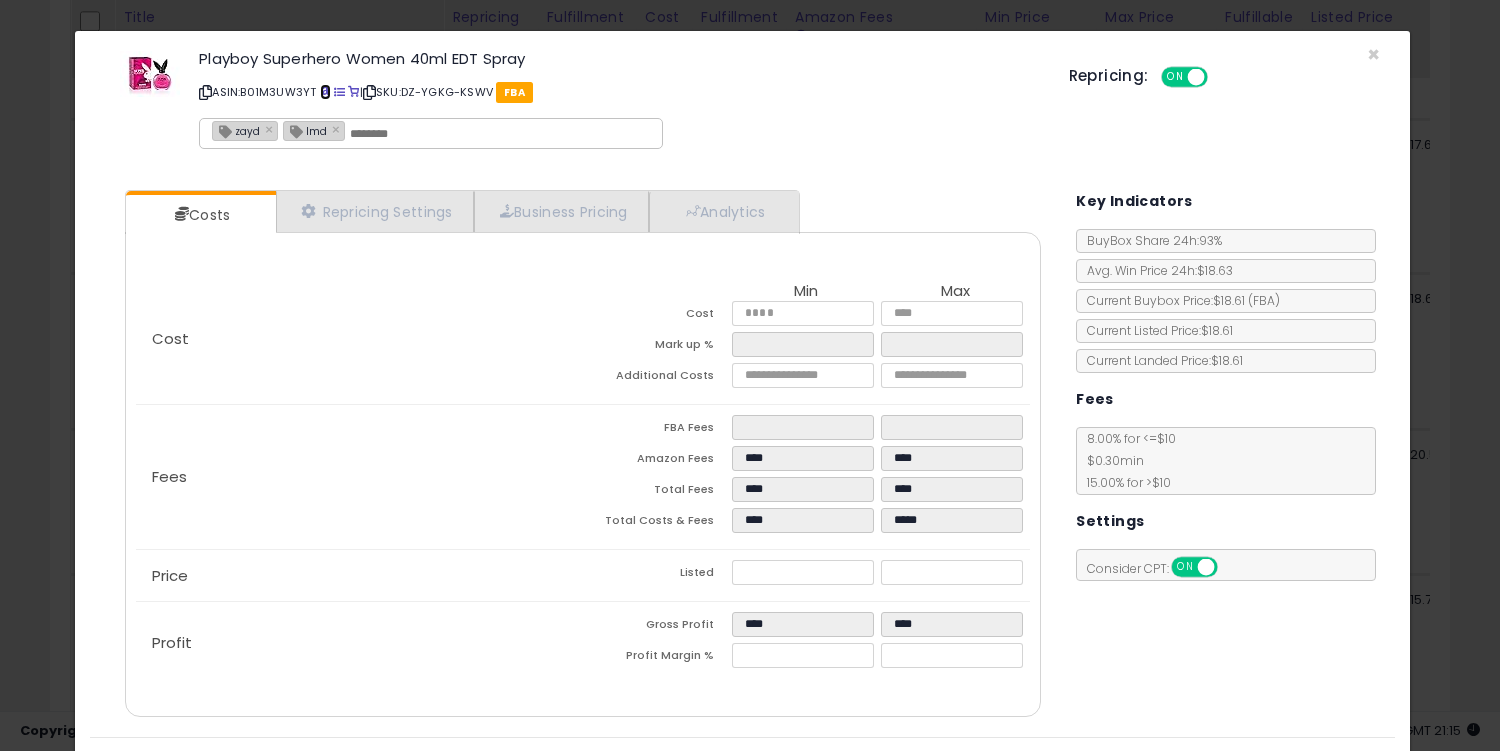 click at bounding box center [325, 92] 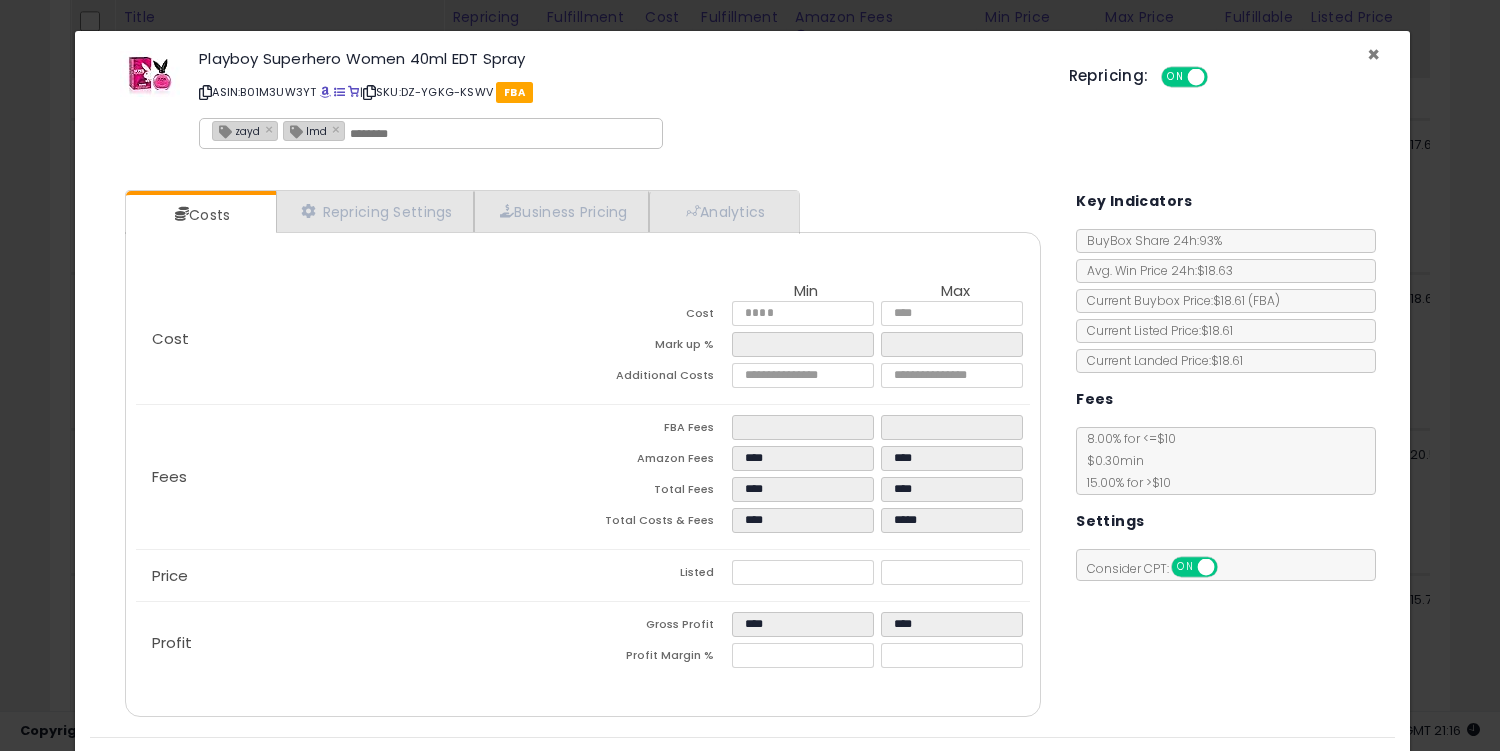 click on "×" at bounding box center [1373, 54] 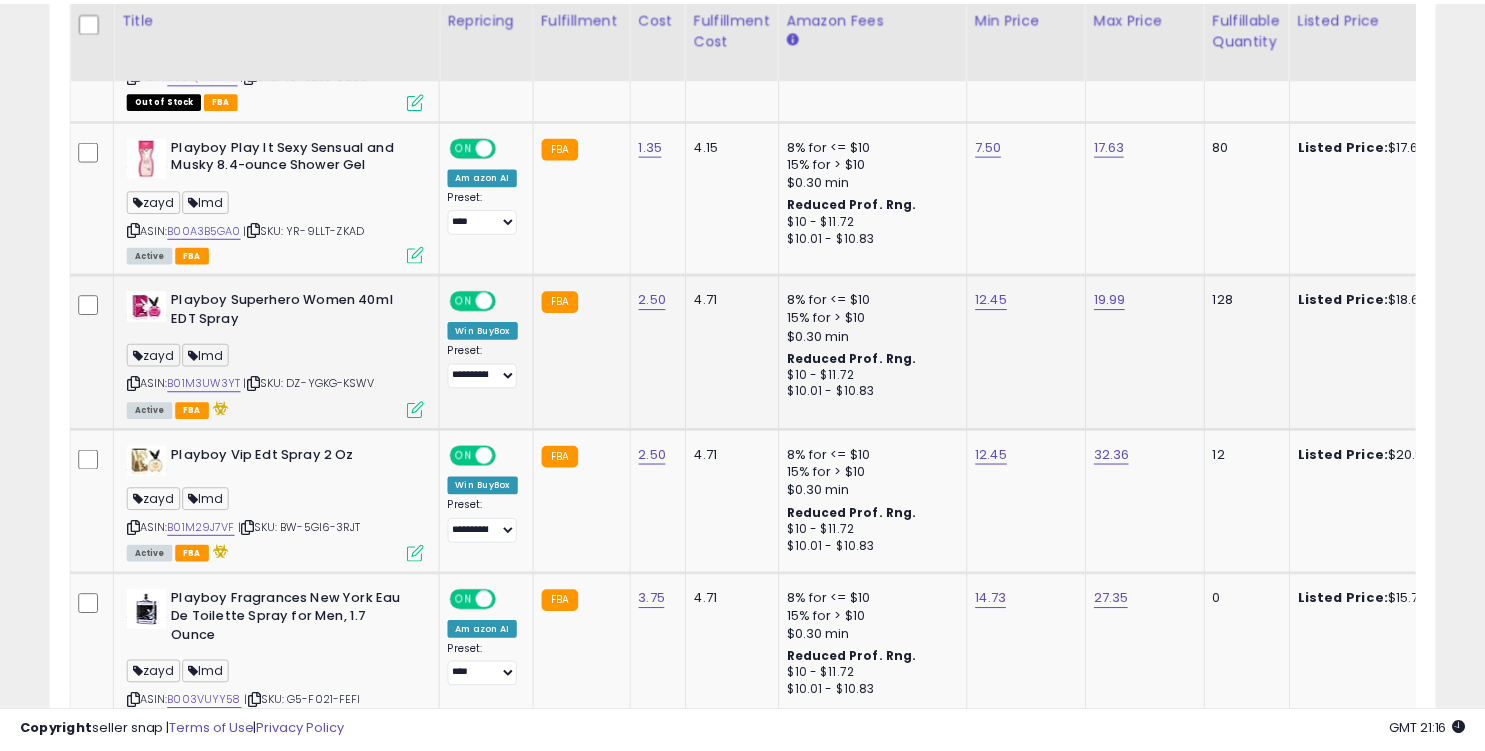 scroll, scrollTop: 410, scrollLeft: 802, axis: both 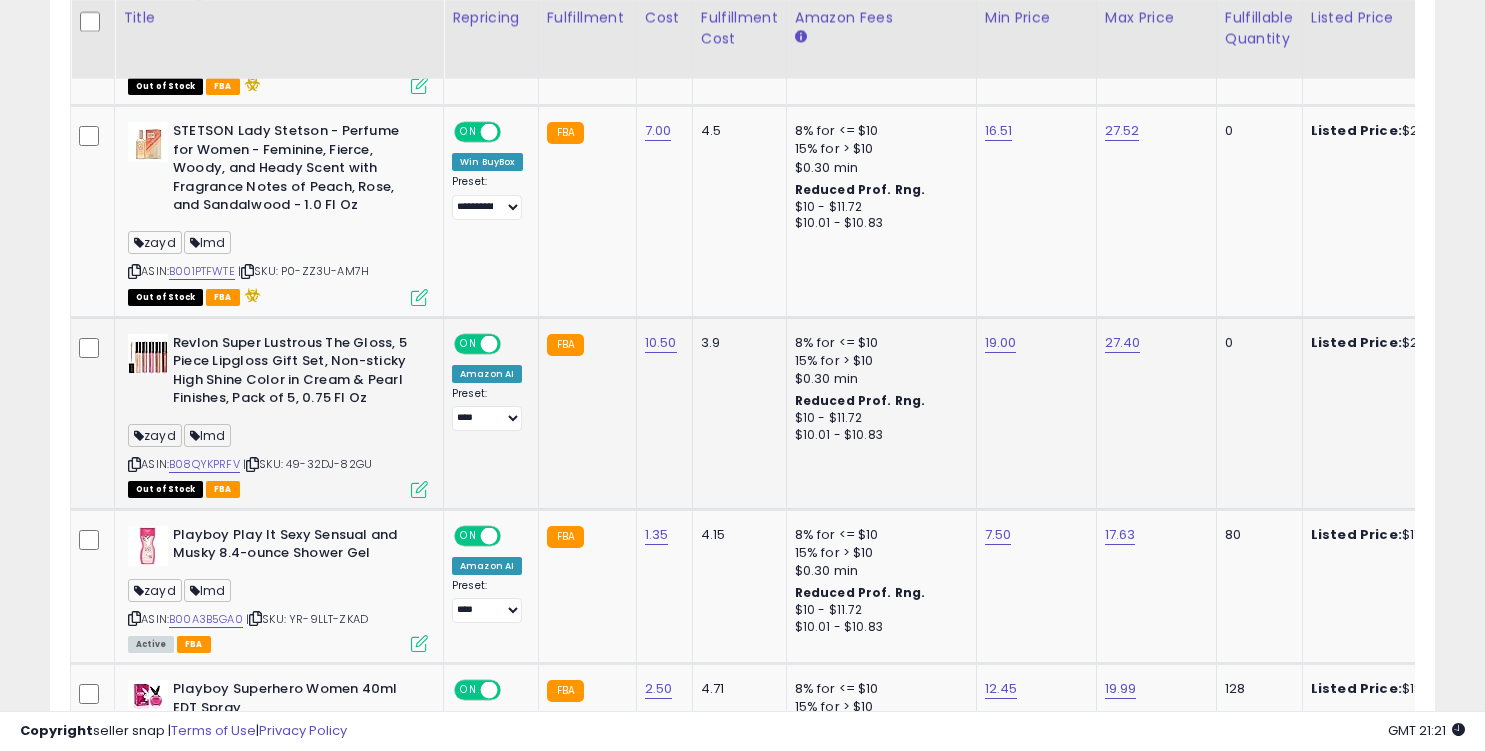 click at bounding box center (419, 489) 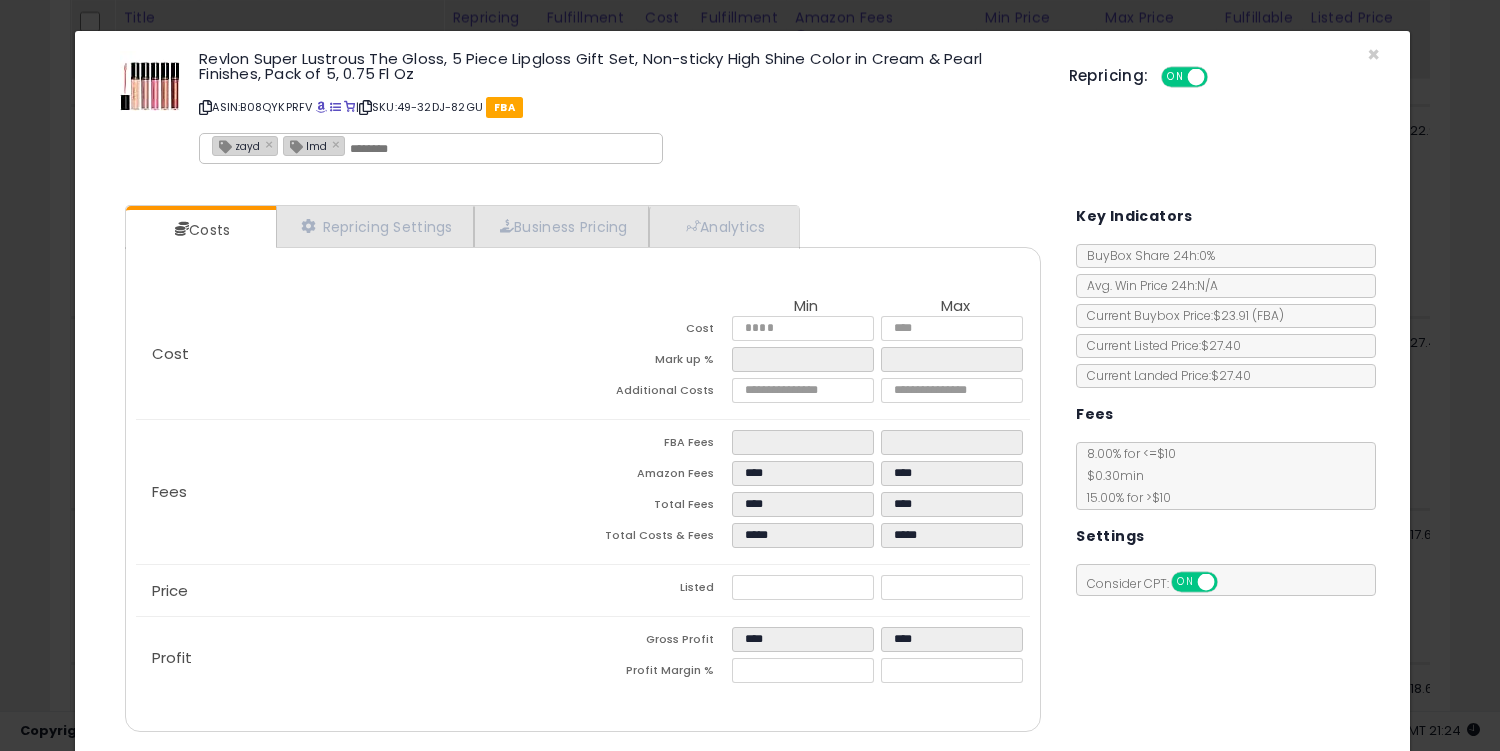 click on "Repricing:
ON   OFF" at bounding box center (1224, 74) 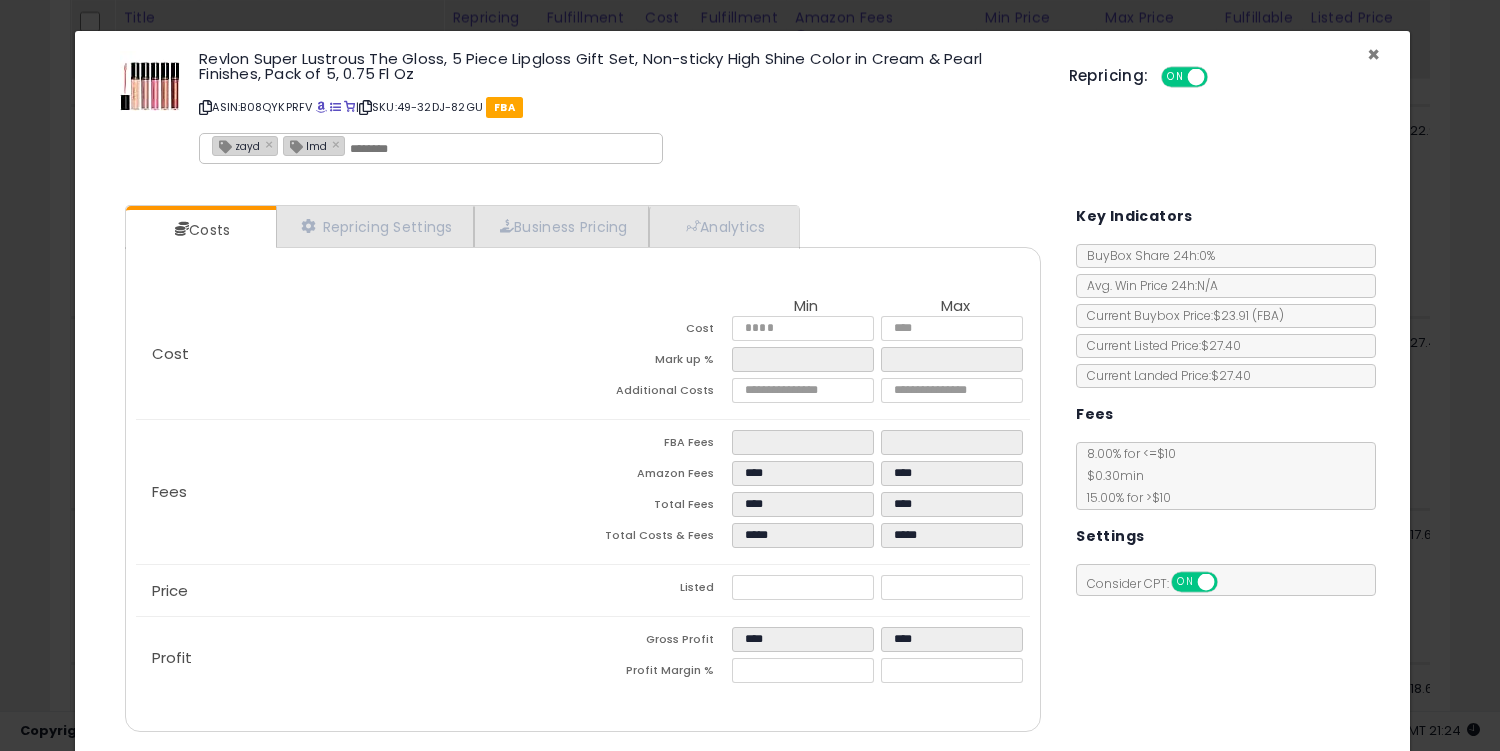 click on "×" at bounding box center (1373, 54) 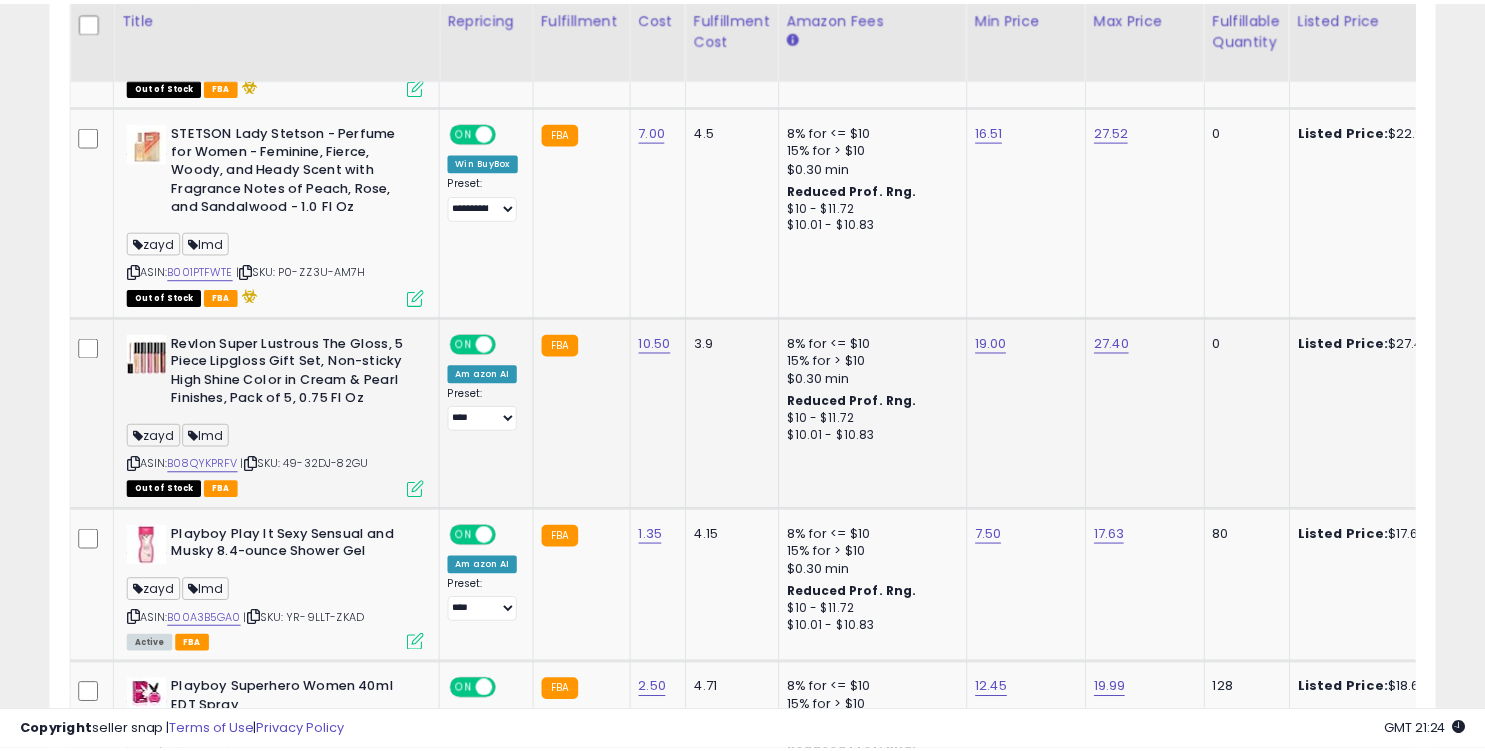scroll, scrollTop: 410, scrollLeft: 802, axis: both 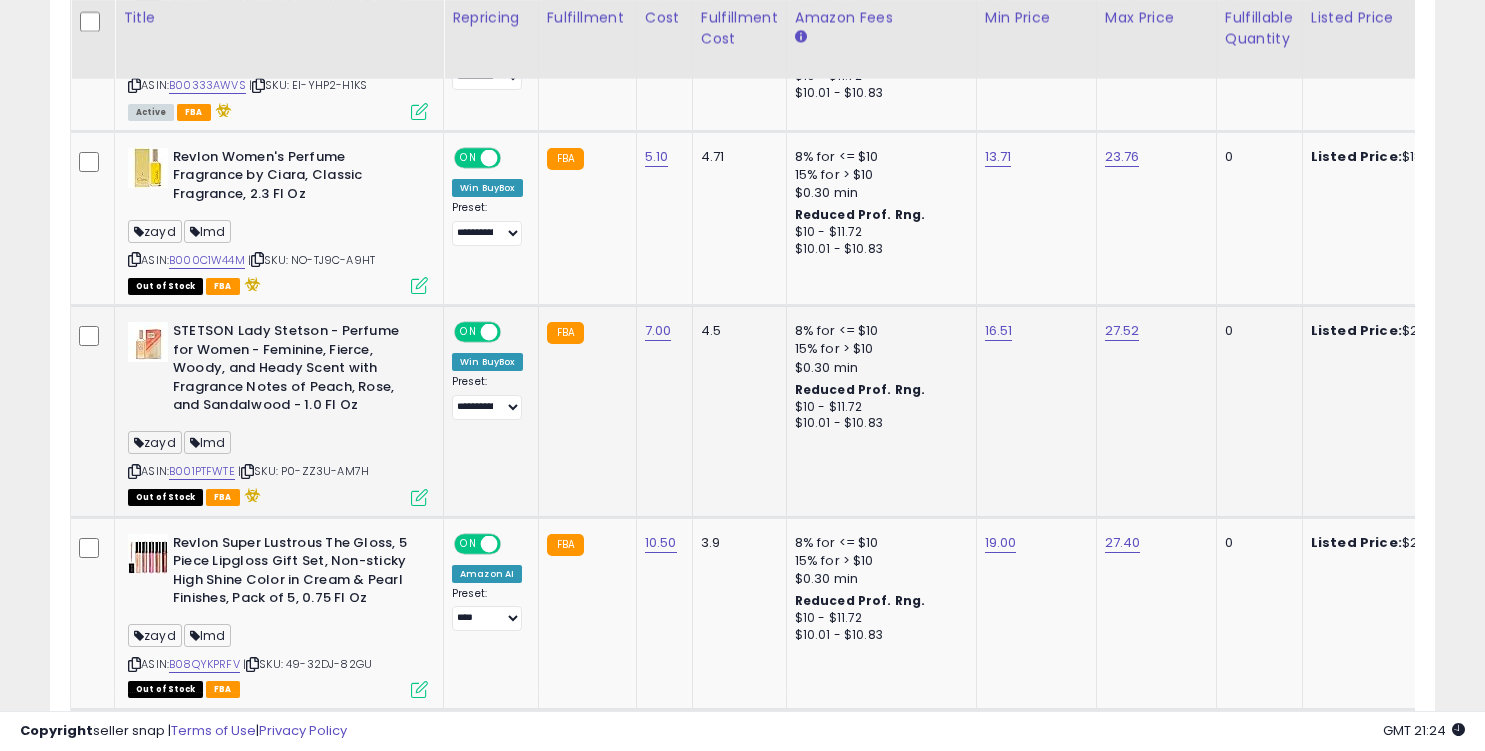click at bounding box center (419, 497) 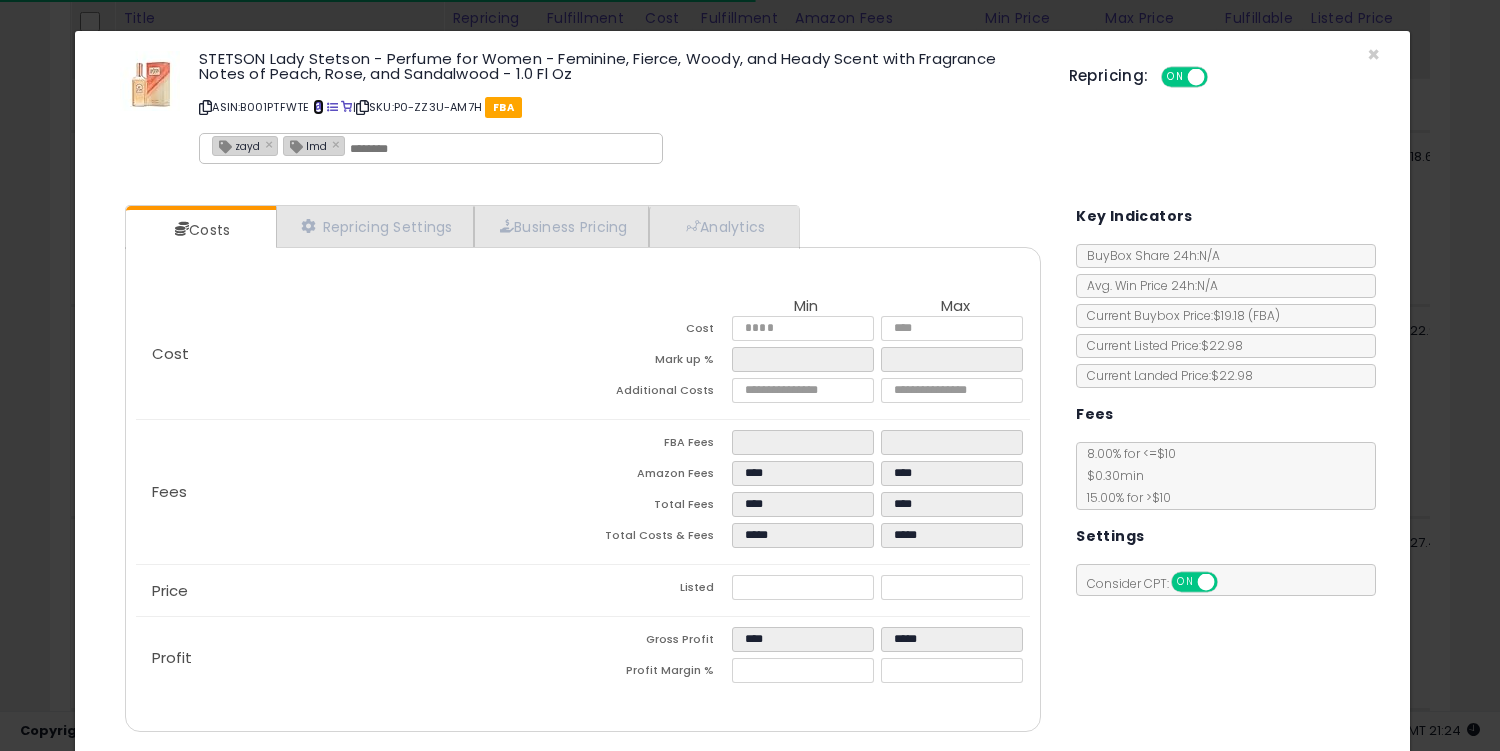 click at bounding box center (318, 107) 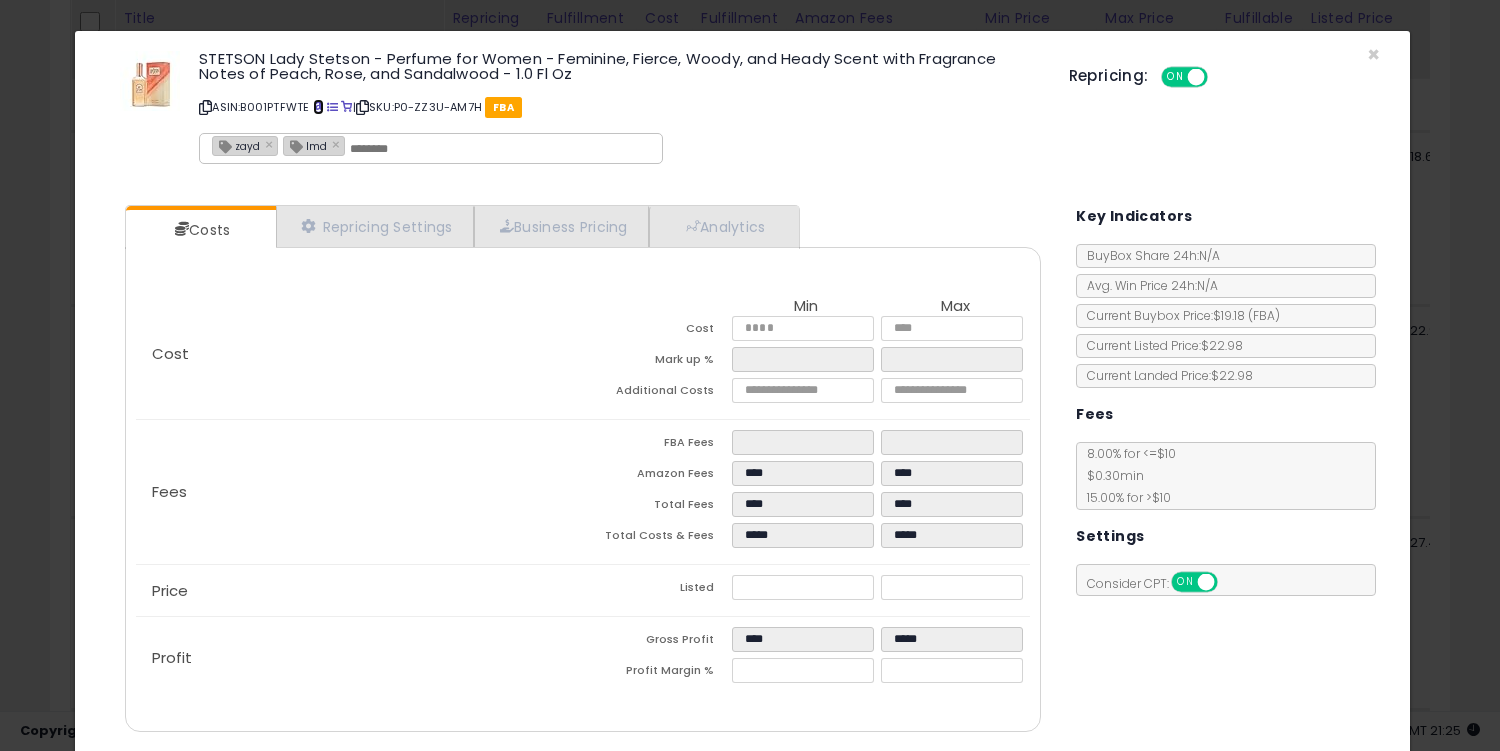 scroll, scrollTop: 65, scrollLeft: 0, axis: vertical 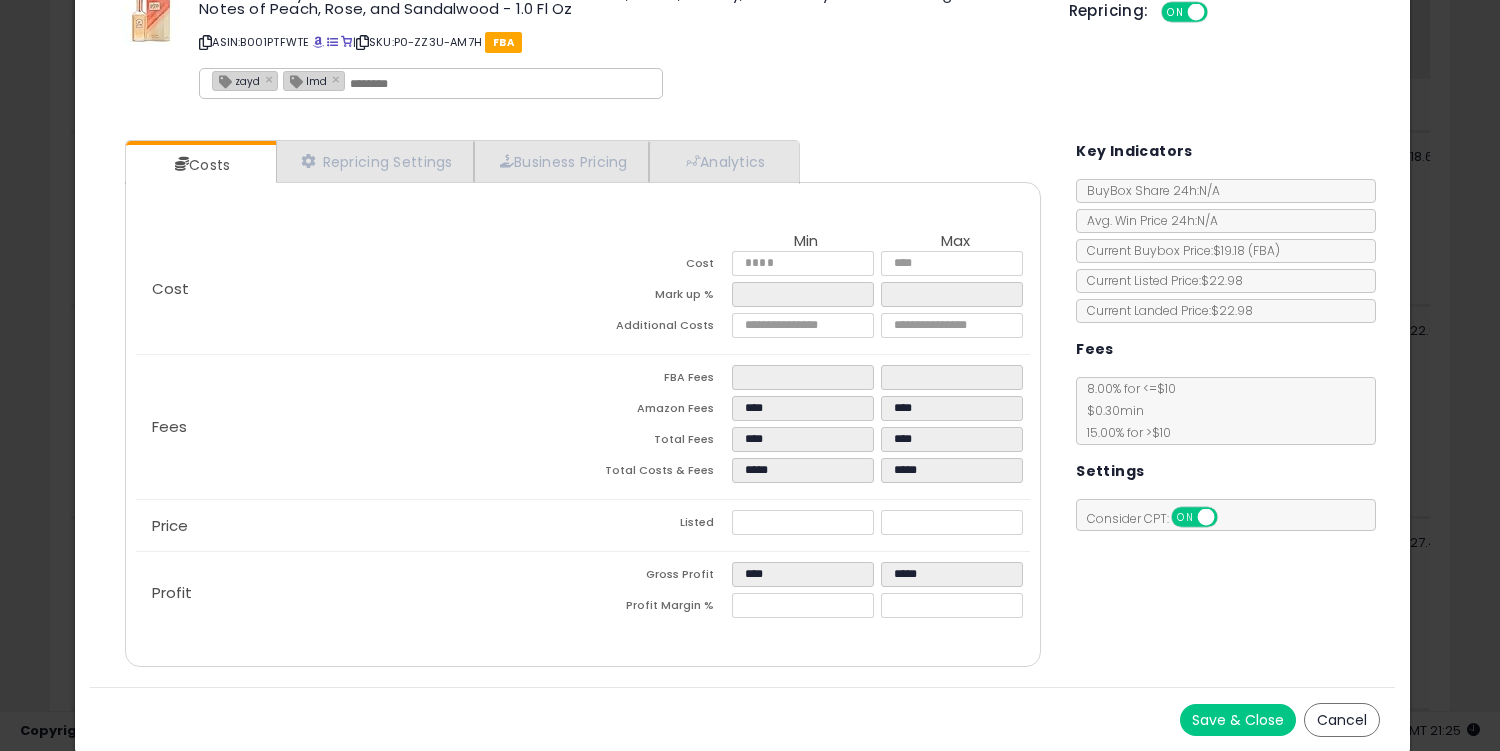 click on "Save & Close" at bounding box center [1238, 720] 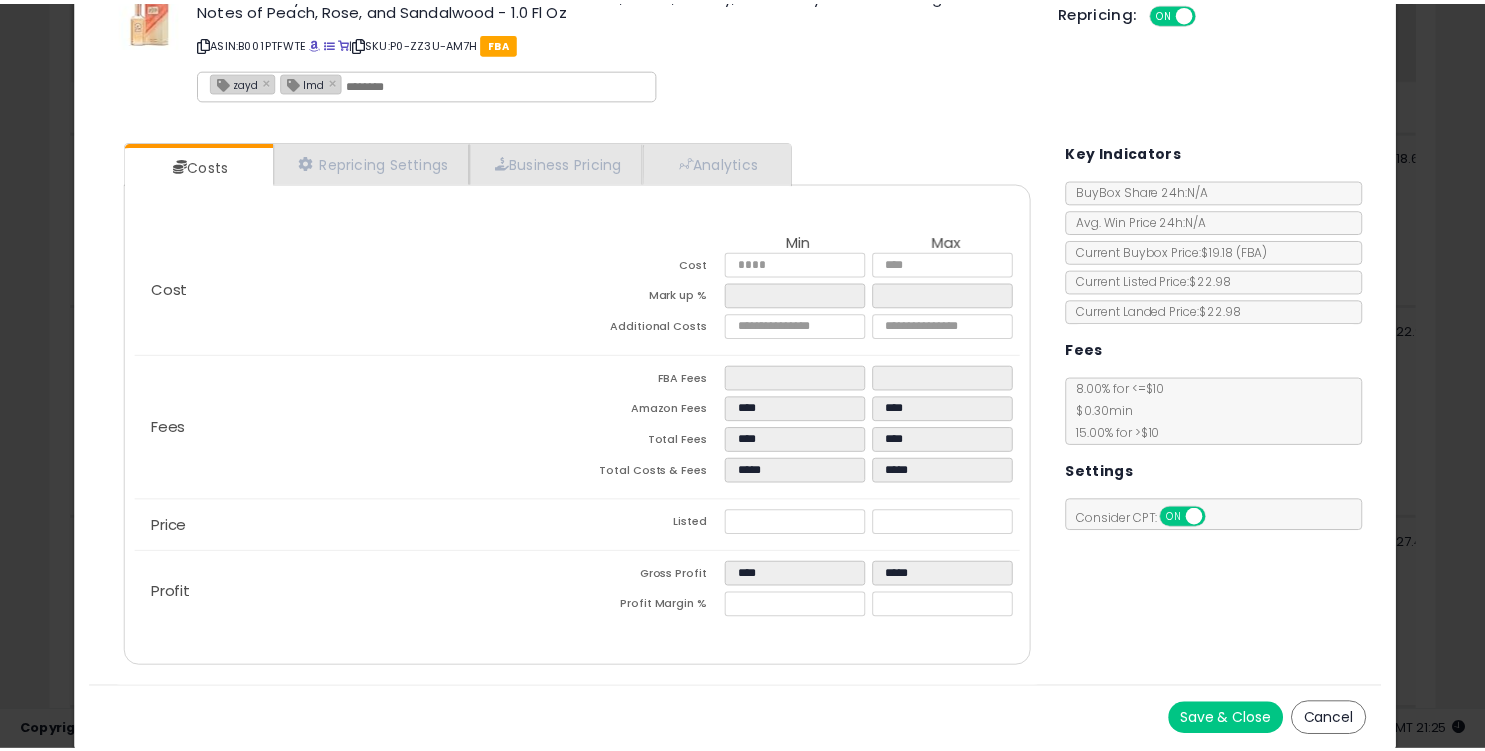 scroll, scrollTop: 0, scrollLeft: 0, axis: both 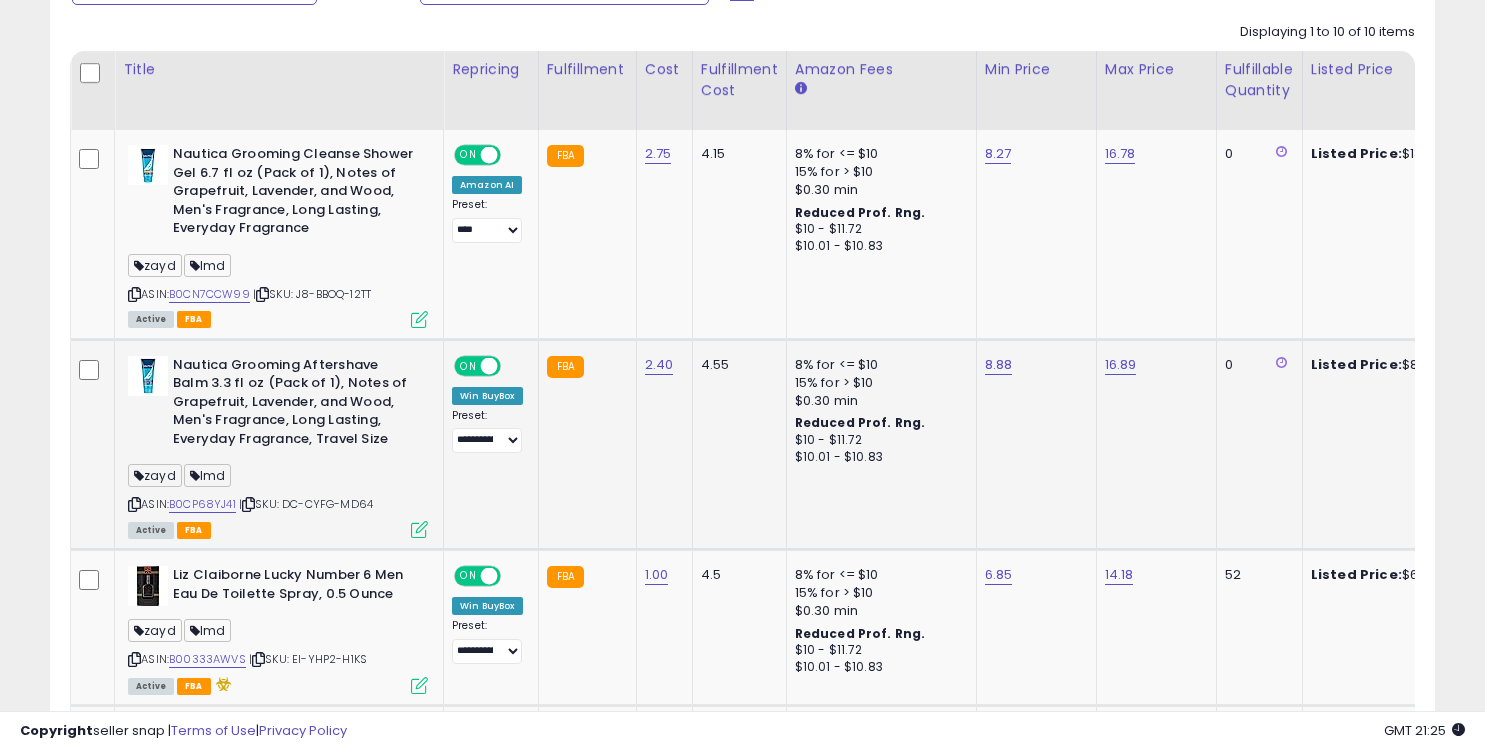 click at bounding box center [419, 529] 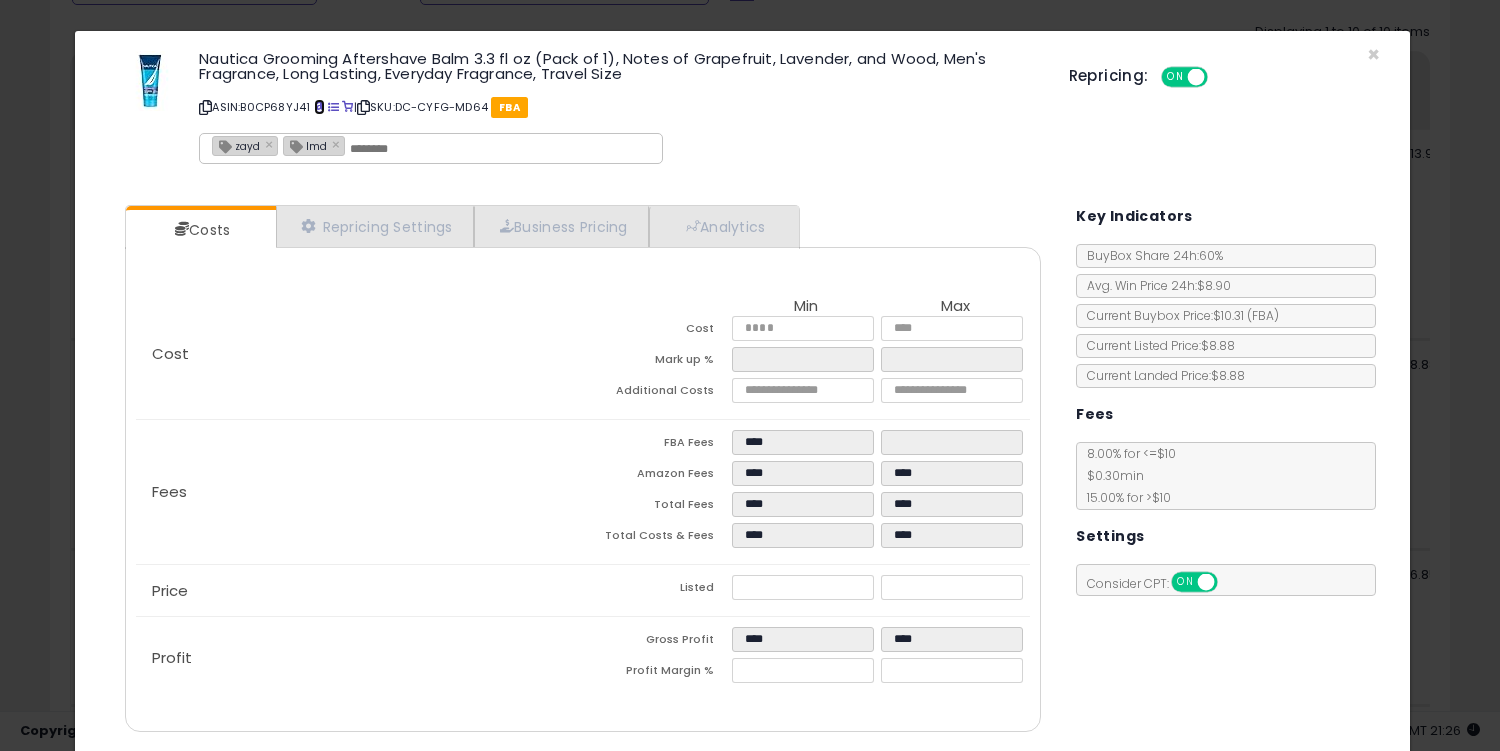 click at bounding box center (319, 107) 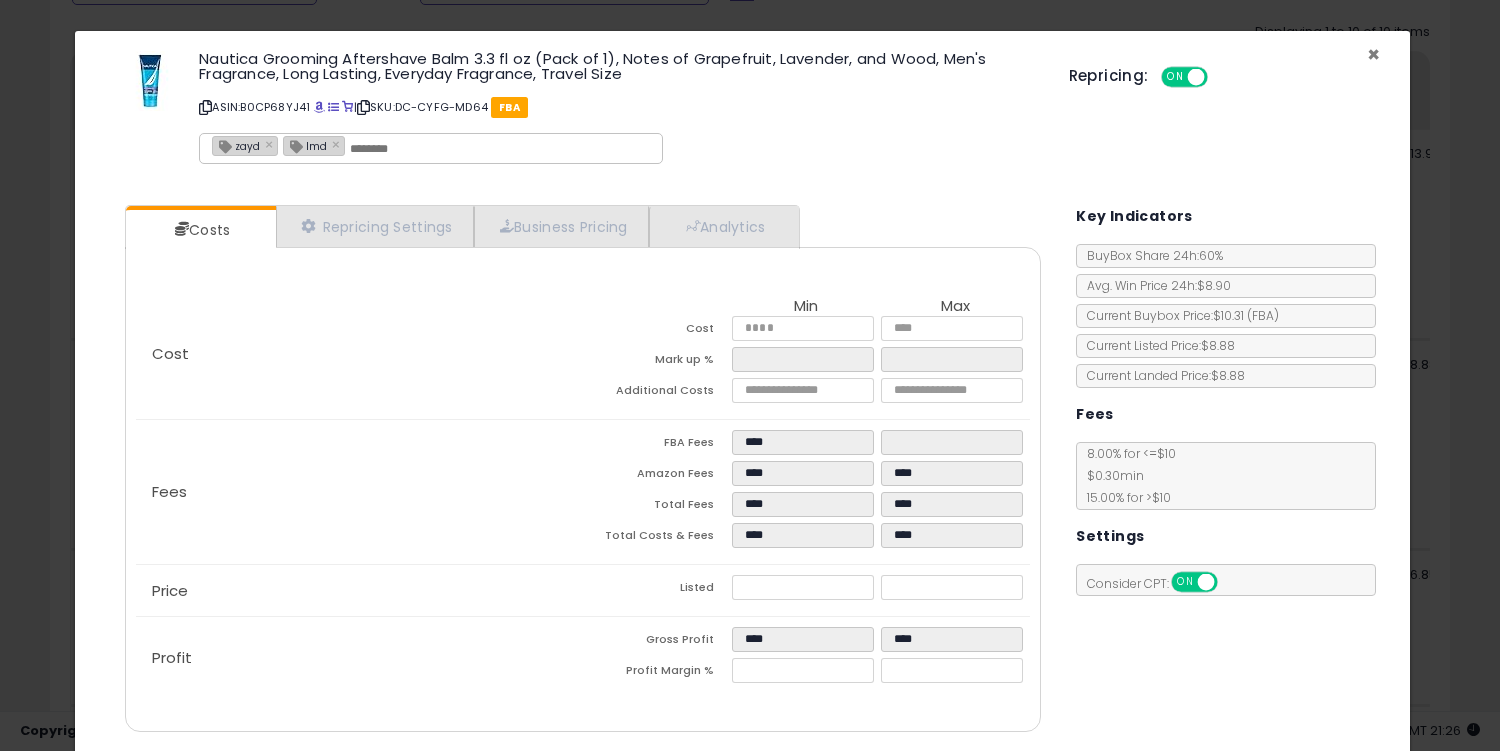 click on "× Close
Nautica Grooming Aftershave Balm 3.3 fl oz (Pack of 1), Notes of Grapefruit, Lavender, and Wood, Men's Fragrance, Long Lasting, Everyday Fragrance, Travel Size
ASIN: B0CP68YJ41
|
SKU: DC-CYFG-MD64
FBA
zayd × lmd ×
Repricing:
ON   OFF" at bounding box center [742, 110] 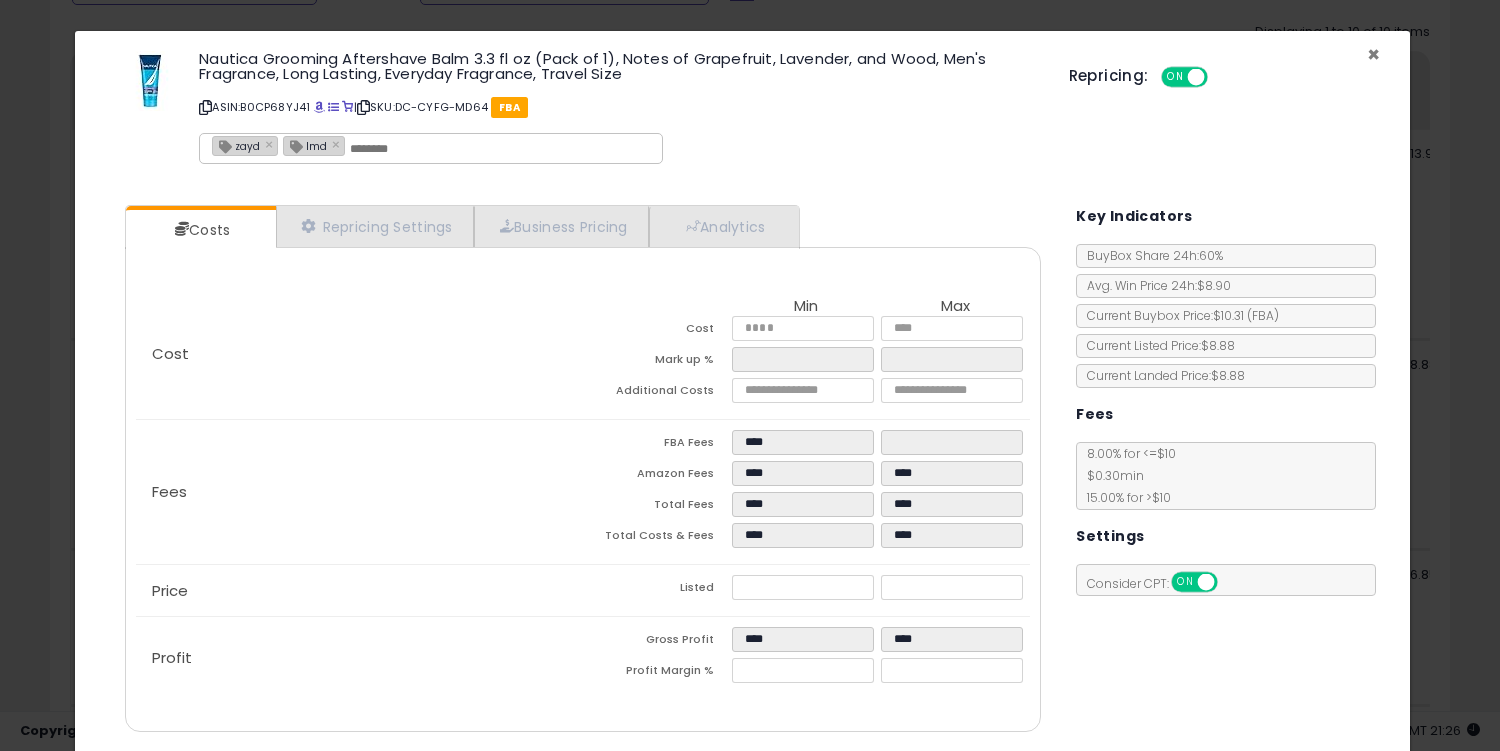 click on "×" at bounding box center [1373, 54] 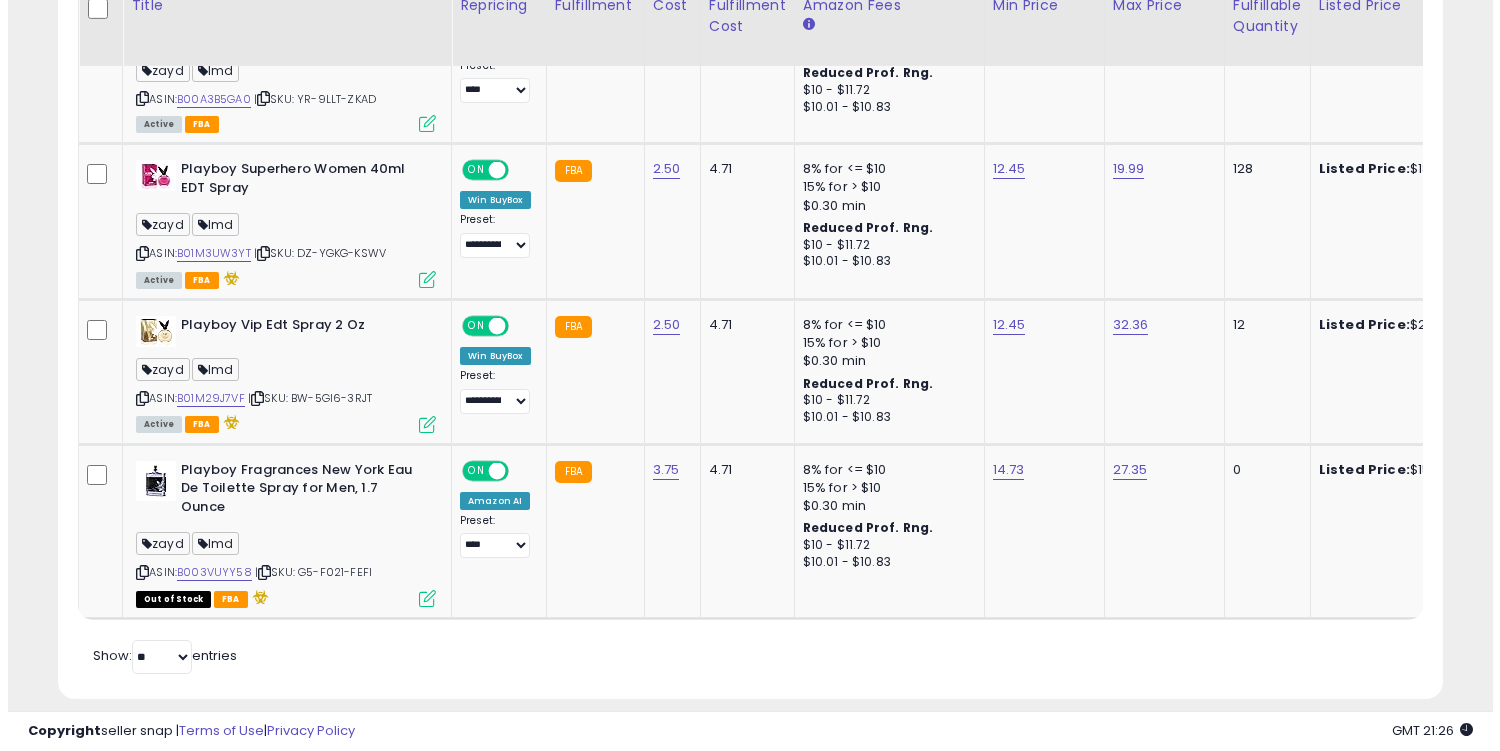 scroll, scrollTop: 2237, scrollLeft: 0, axis: vertical 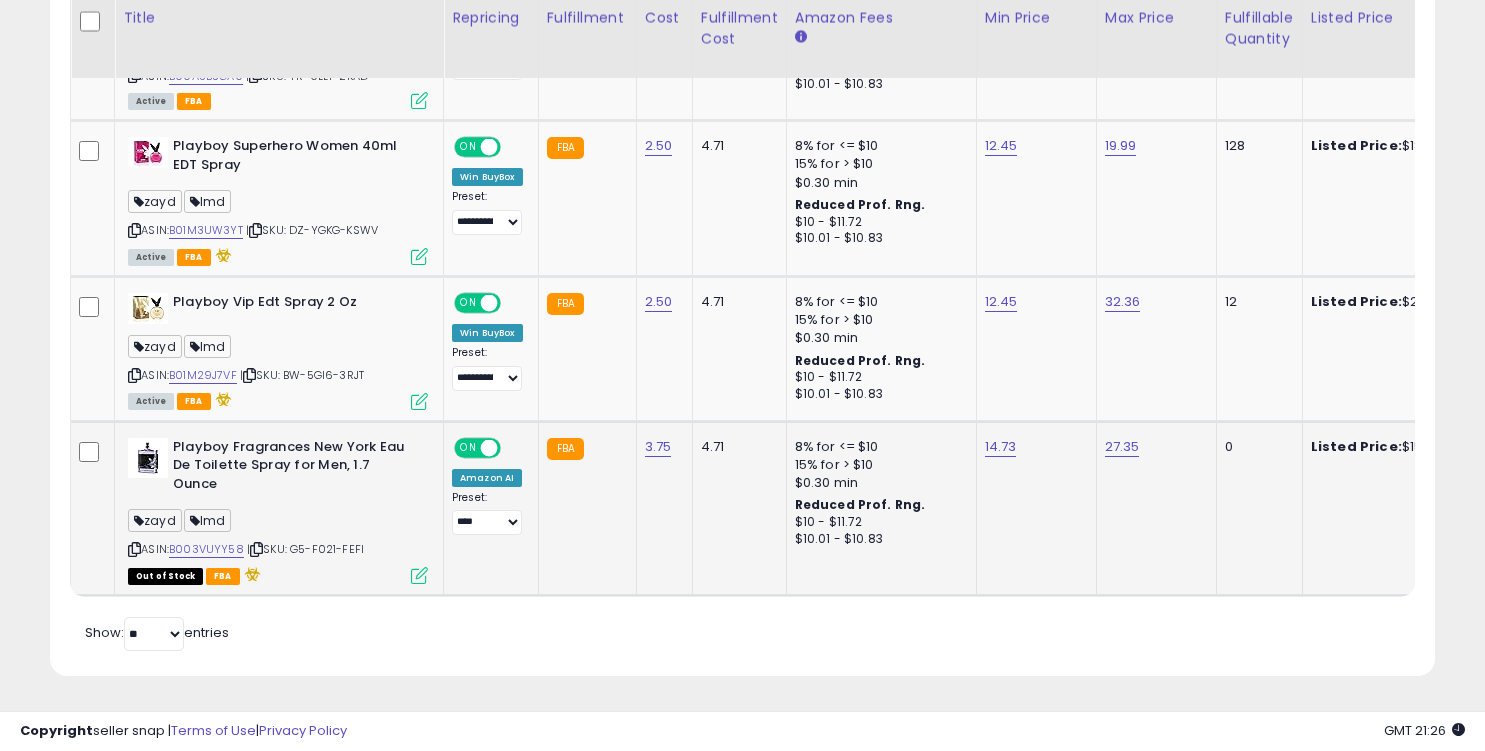 click on "Playboy Fragrances New York Eau De Toilette Spray for Men, 1.7 Ounce zayd lmd ASIN: B003VUYY58 | SKU: G5-F021-FEFI Out of Stock FBA" 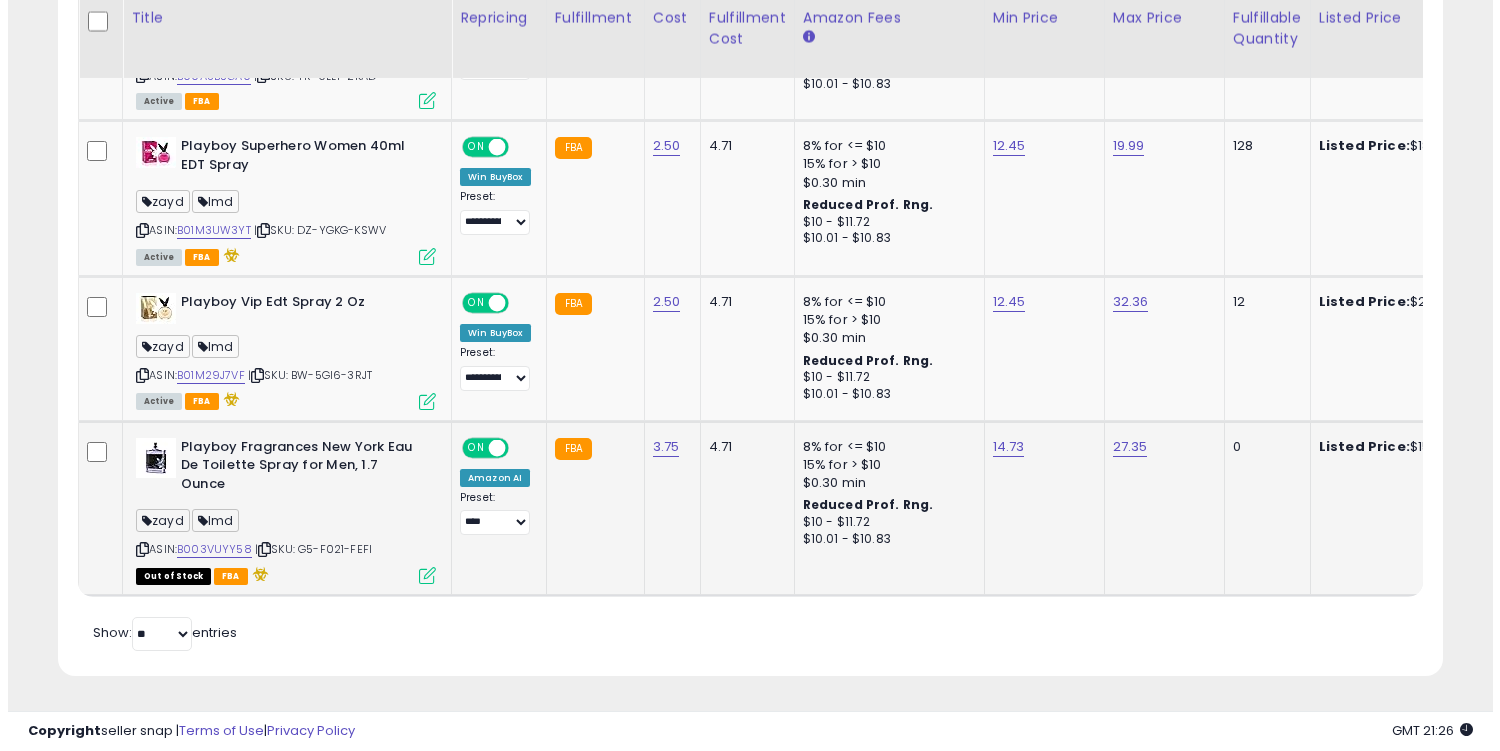 scroll, scrollTop: 999590, scrollLeft: 999189, axis: both 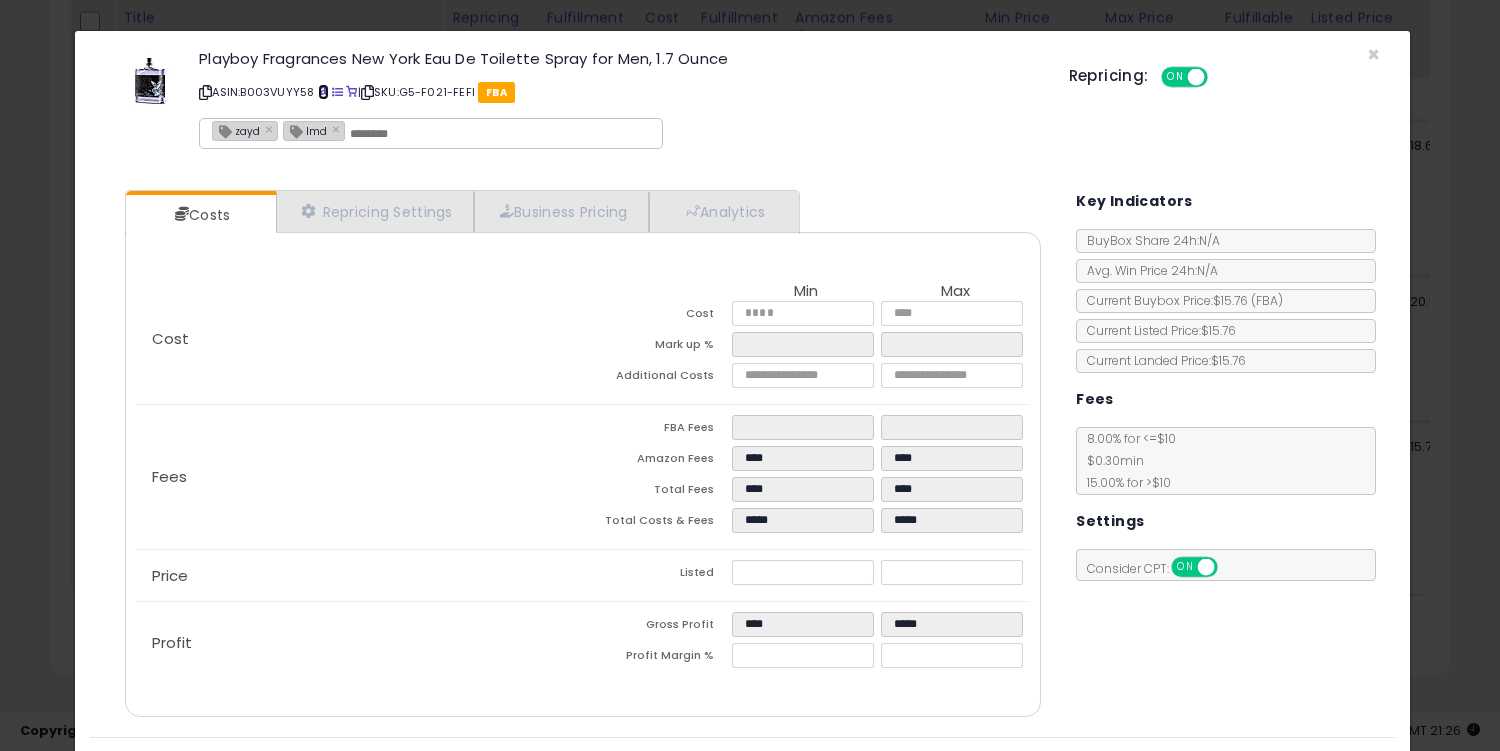 click at bounding box center (323, 92) 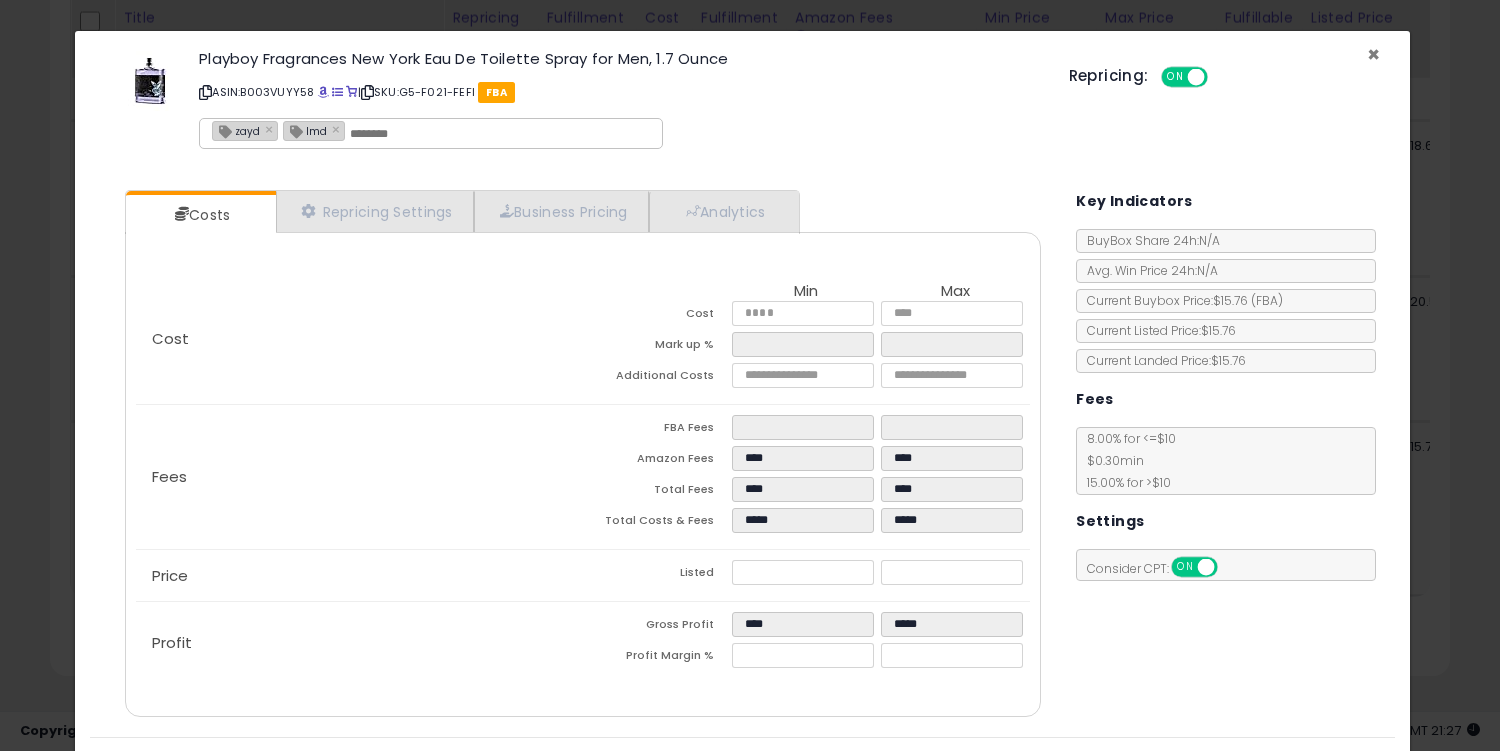 click on "×" at bounding box center [1373, 54] 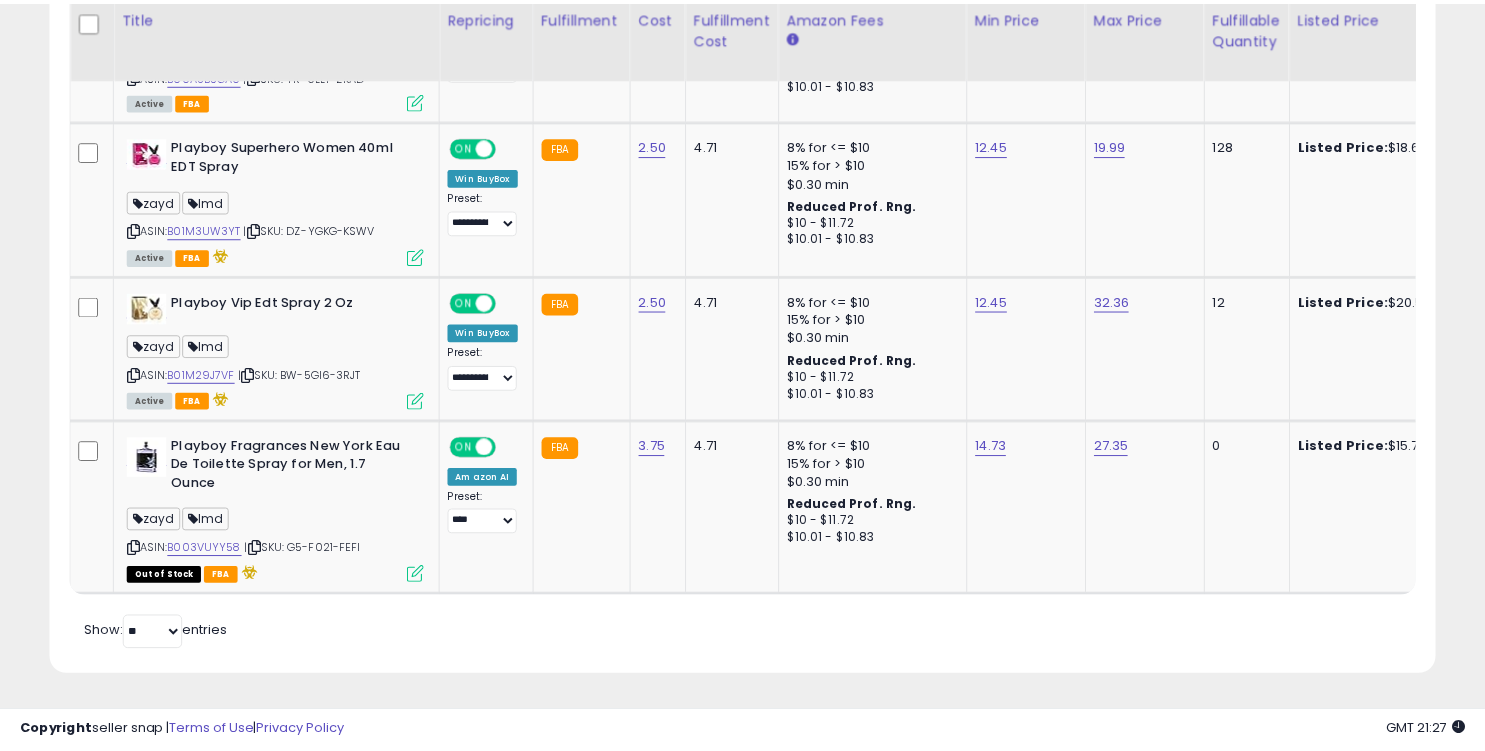 scroll, scrollTop: 410, scrollLeft: 802, axis: both 